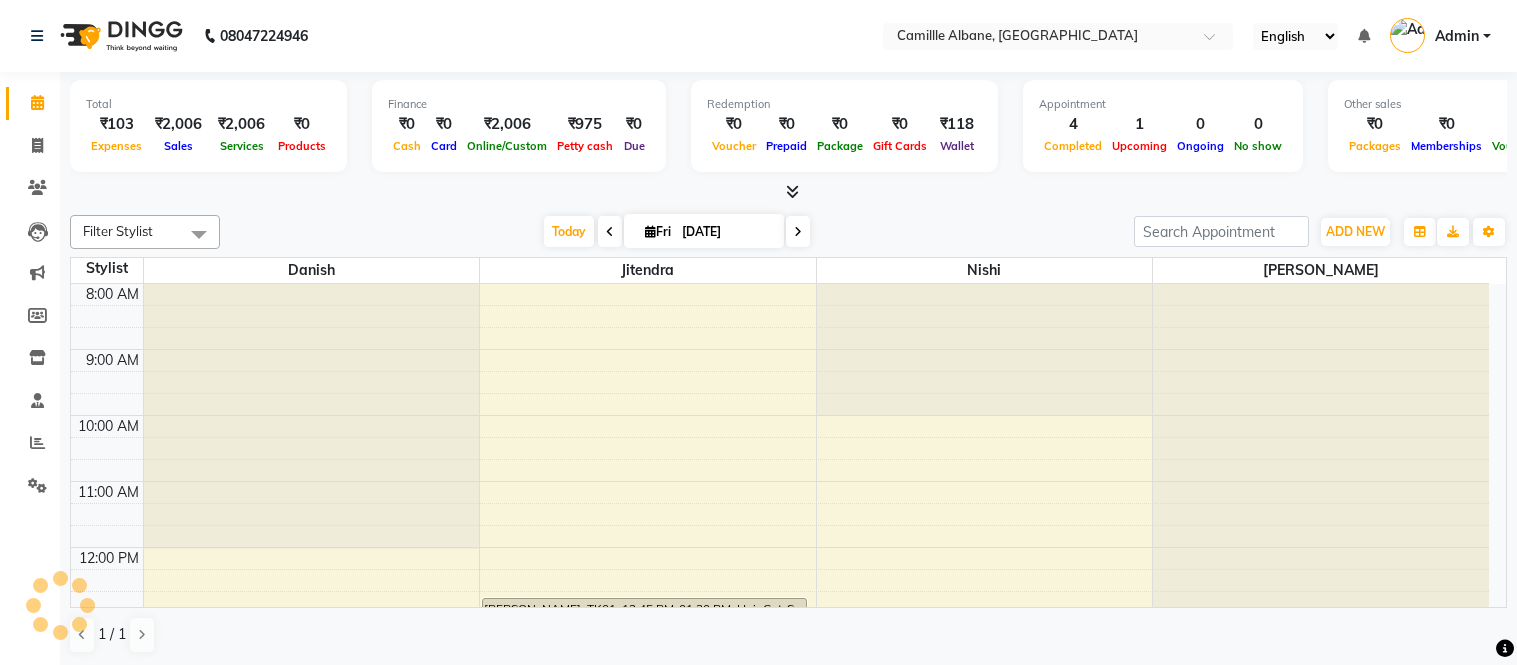 scroll, scrollTop: 0, scrollLeft: 0, axis: both 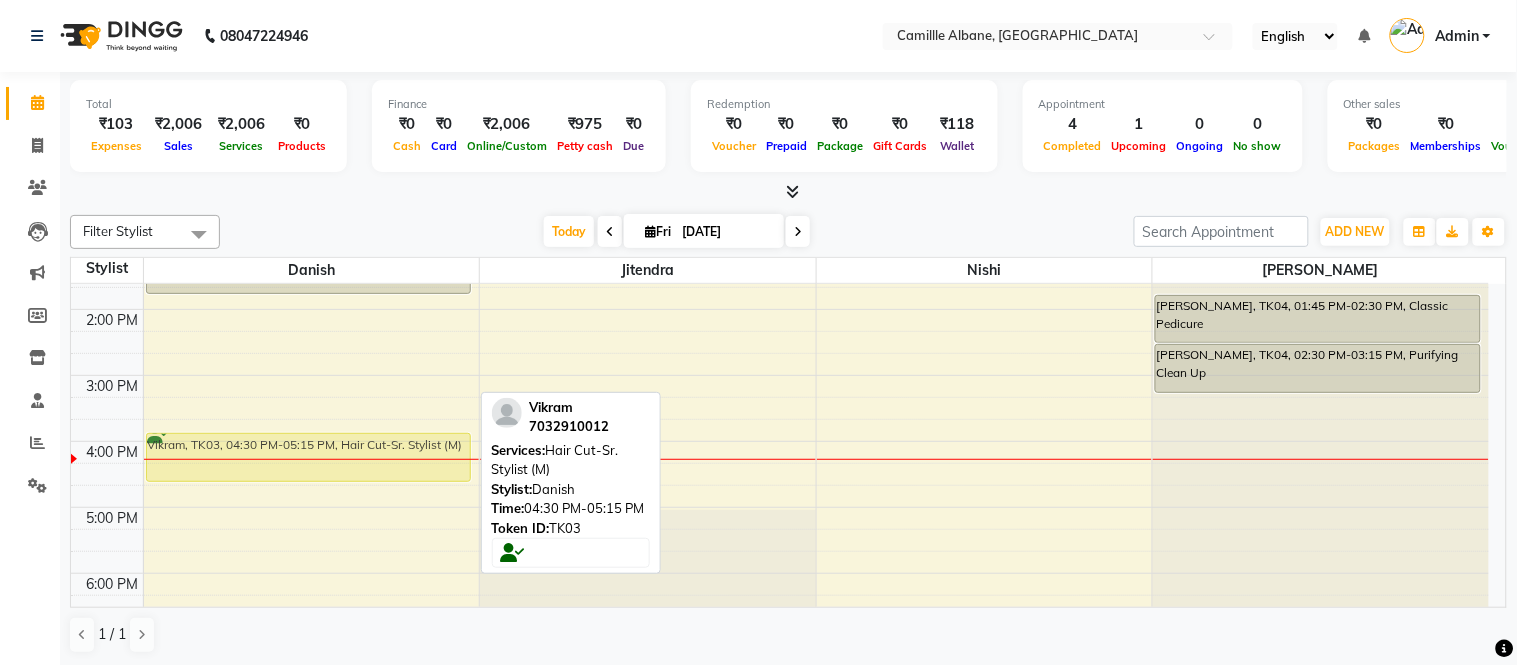drag, startPoint x: 223, startPoint y: 487, endPoint x: 238, endPoint y: 447, distance: 42.72002 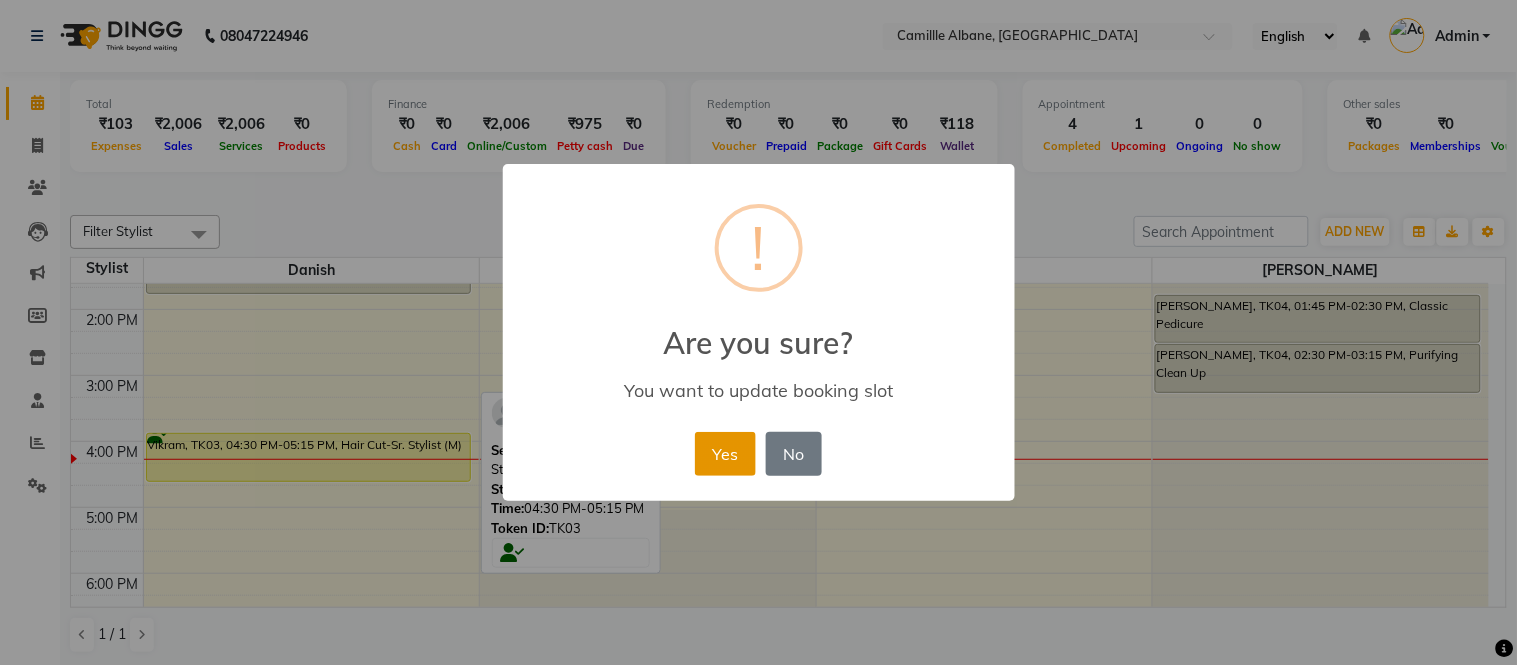 click on "Yes" at bounding box center [725, 454] 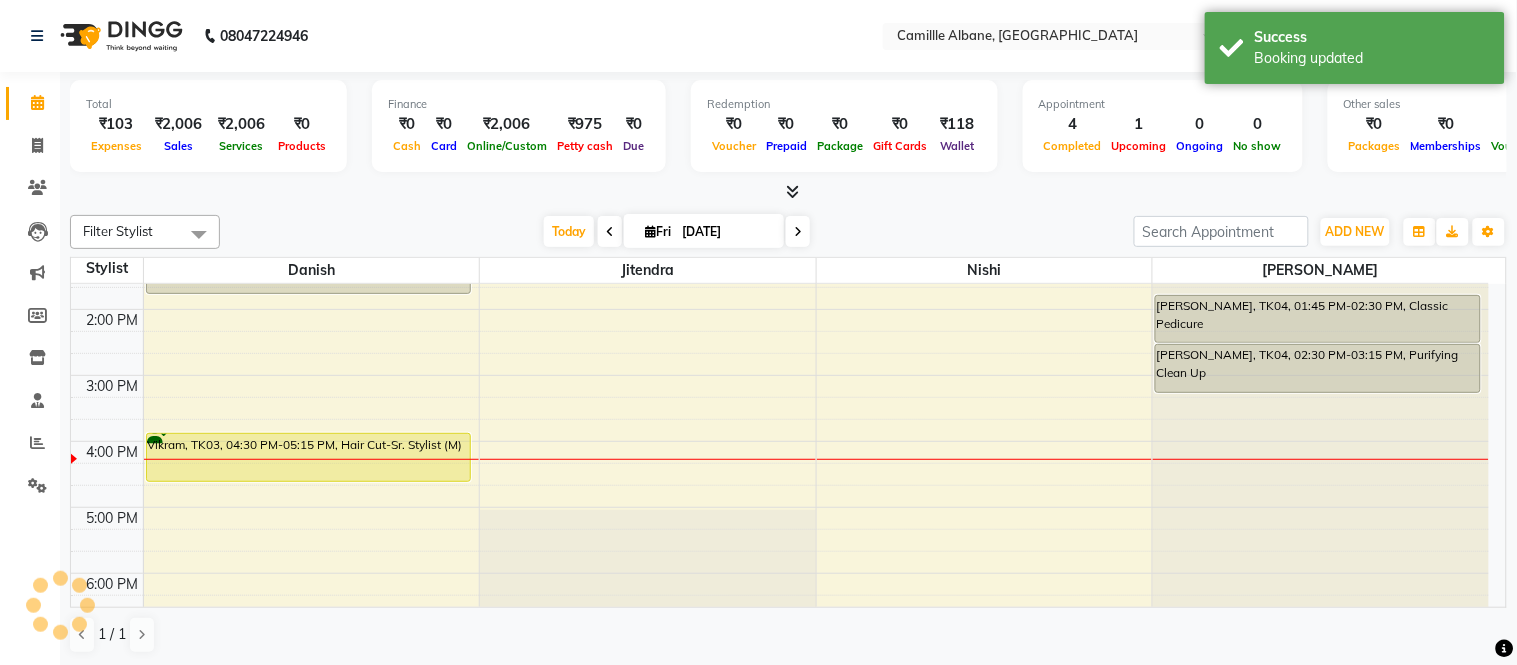 click on "8:00 AM 9:00 AM 10:00 AM 11:00 AM 12:00 PM 1:00 PM 2:00 PM 3:00 PM 4:00 PM 5:00 PM 6:00 PM 7:00 PM 8:00 PM 9:00 PM    [PERSON_NAME], TK04, 01:00 PM-01:45 PM, Head Massage (W)     [GEOGRAPHIC_DATA], TK03, 04:30 PM-05:15 PM, Hair Cut-Sr. Stylist (M)    [PERSON_NAME], TK01, 12:45 PM-01:30 PM, Hair Cut-Sr. Stylist (M)    [PERSON_NAME], TK04, 01:45 PM-02:30 PM, Classic Pedicure    [PERSON_NAME], TK04, 02:30 PM-03:15 PM, Purifying Clean Up" at bounding box center (780, 375) 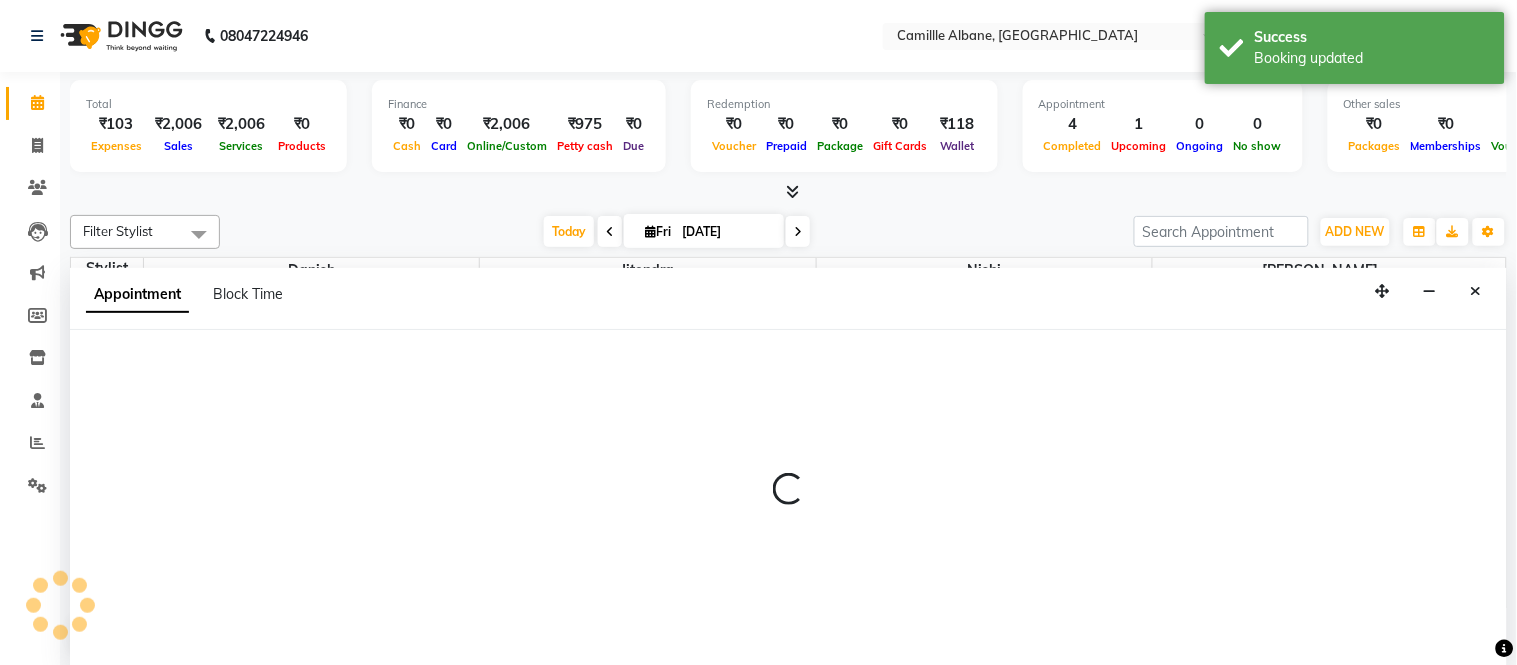 select on "57806" 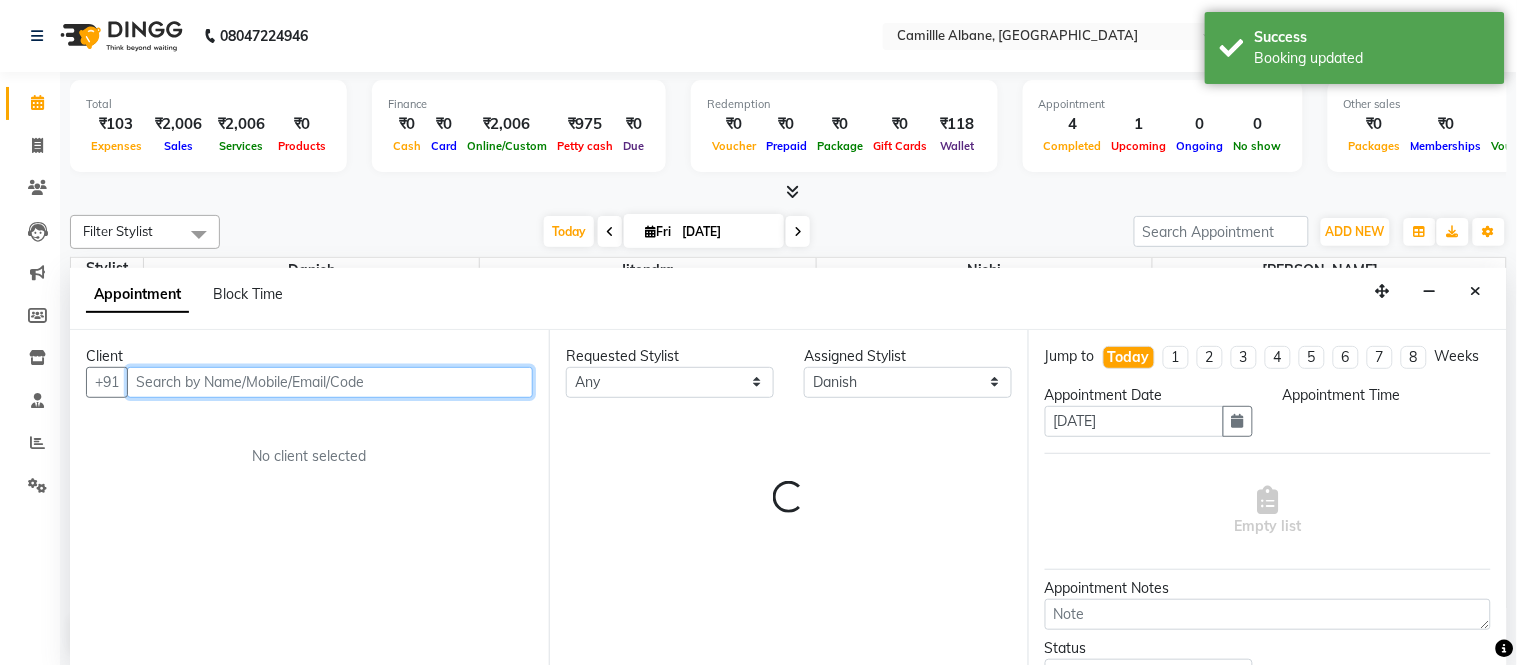 select on "1005" 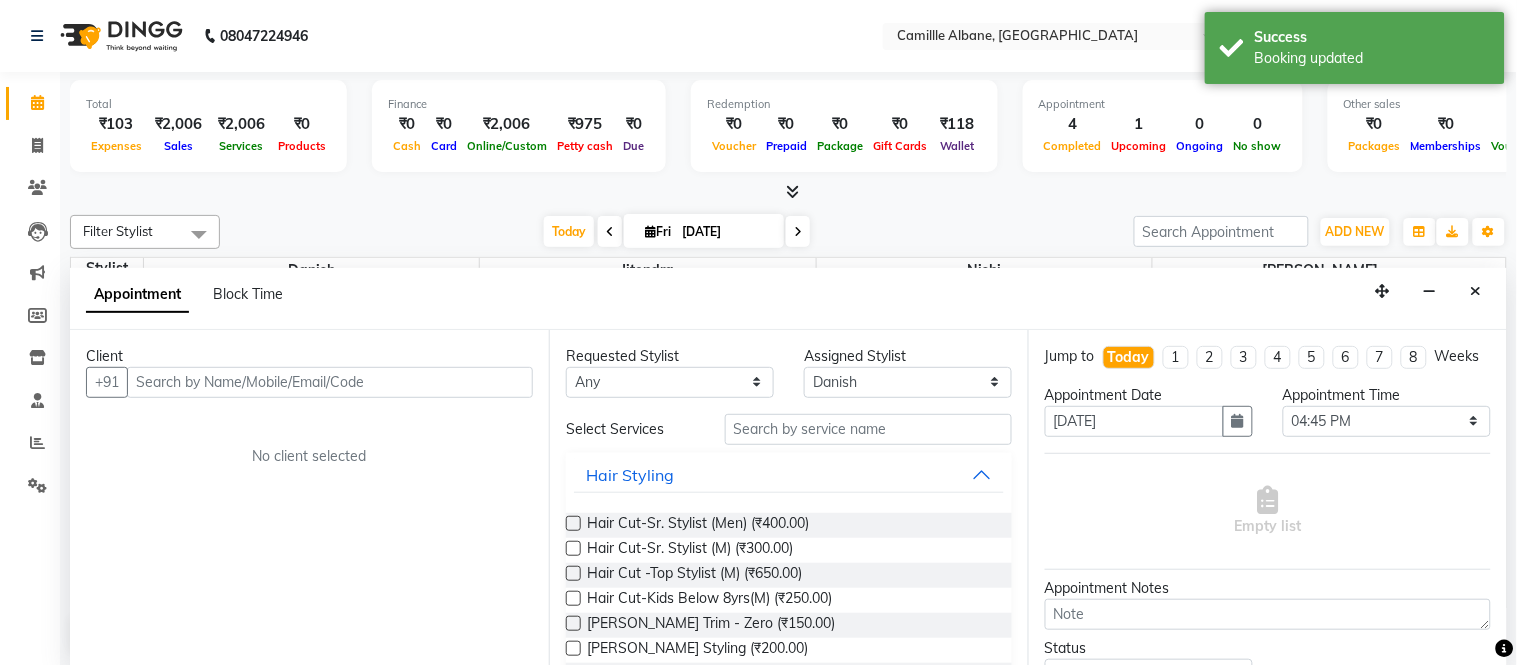 click on "Client" at bounding box center [309, 356] 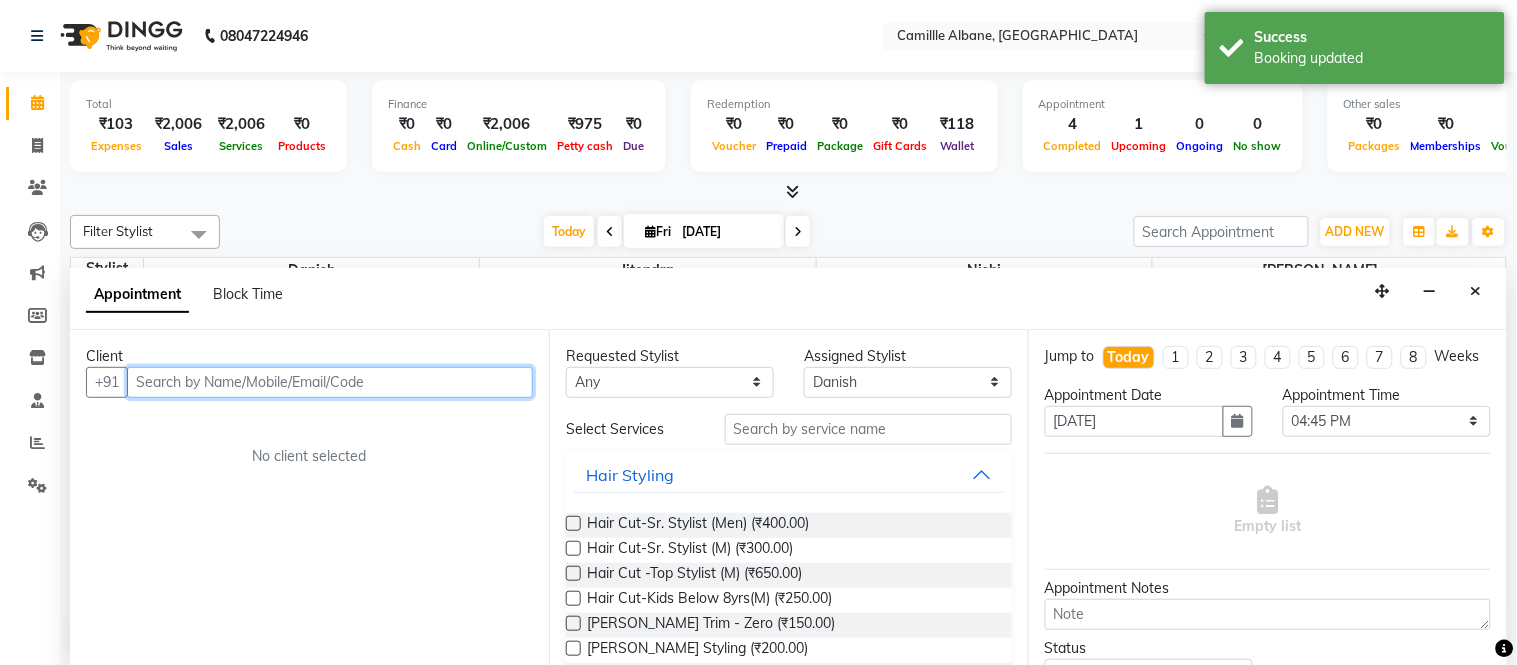 click at bounding box center [330, 382] 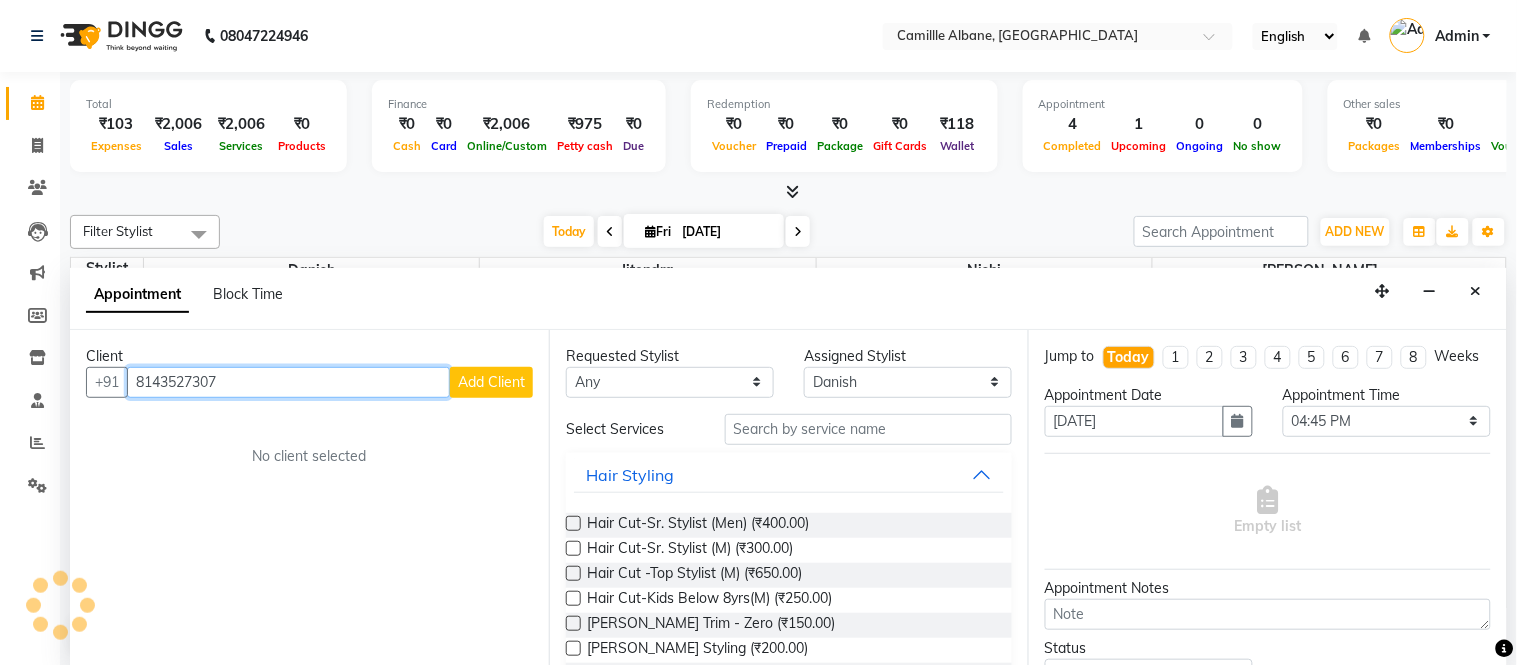 type on "8143527307" 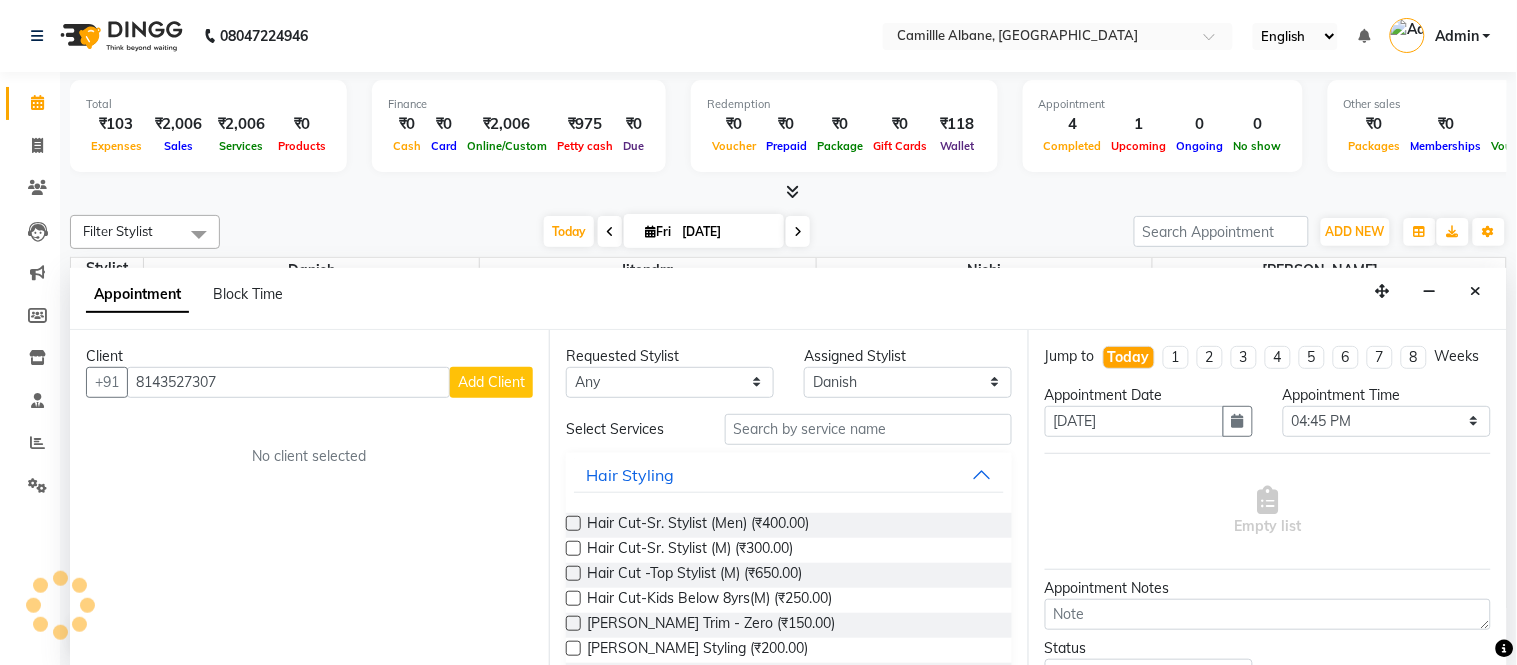 click on "Add Client" at bounding box center [491, 382] 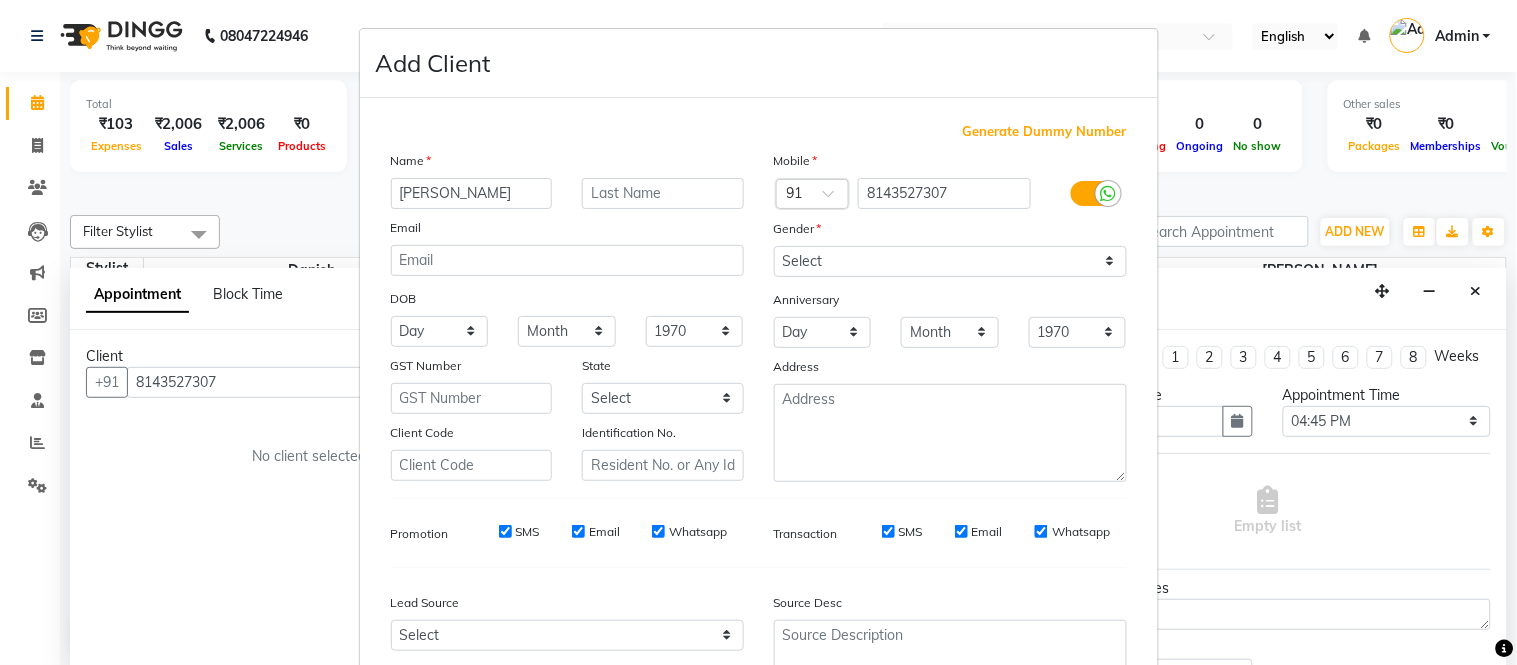 type on "[PERSON_NAME]" 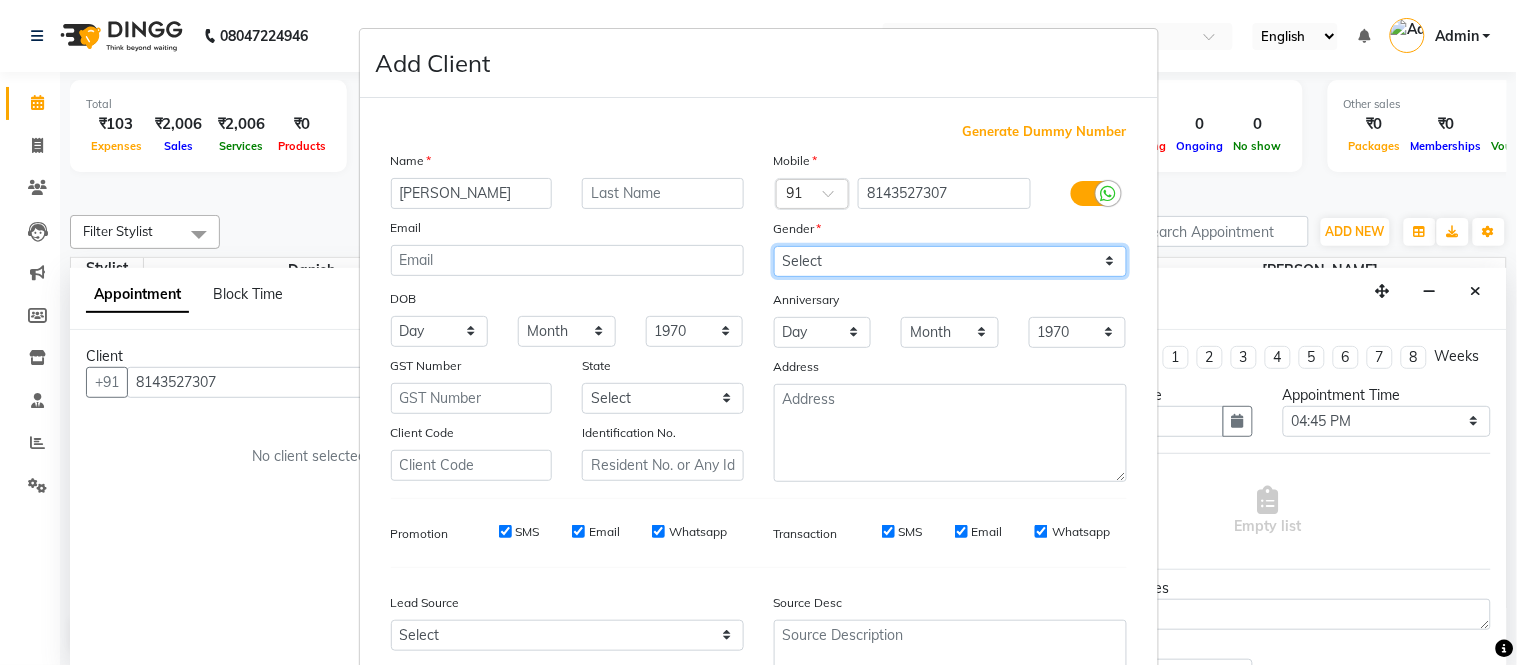 click on "Select [DEMOGRAPHIC_DATA] [DEMOGRAPHIC_DATA] Other Prefer Not To Say" at bounding box center (950, 261) 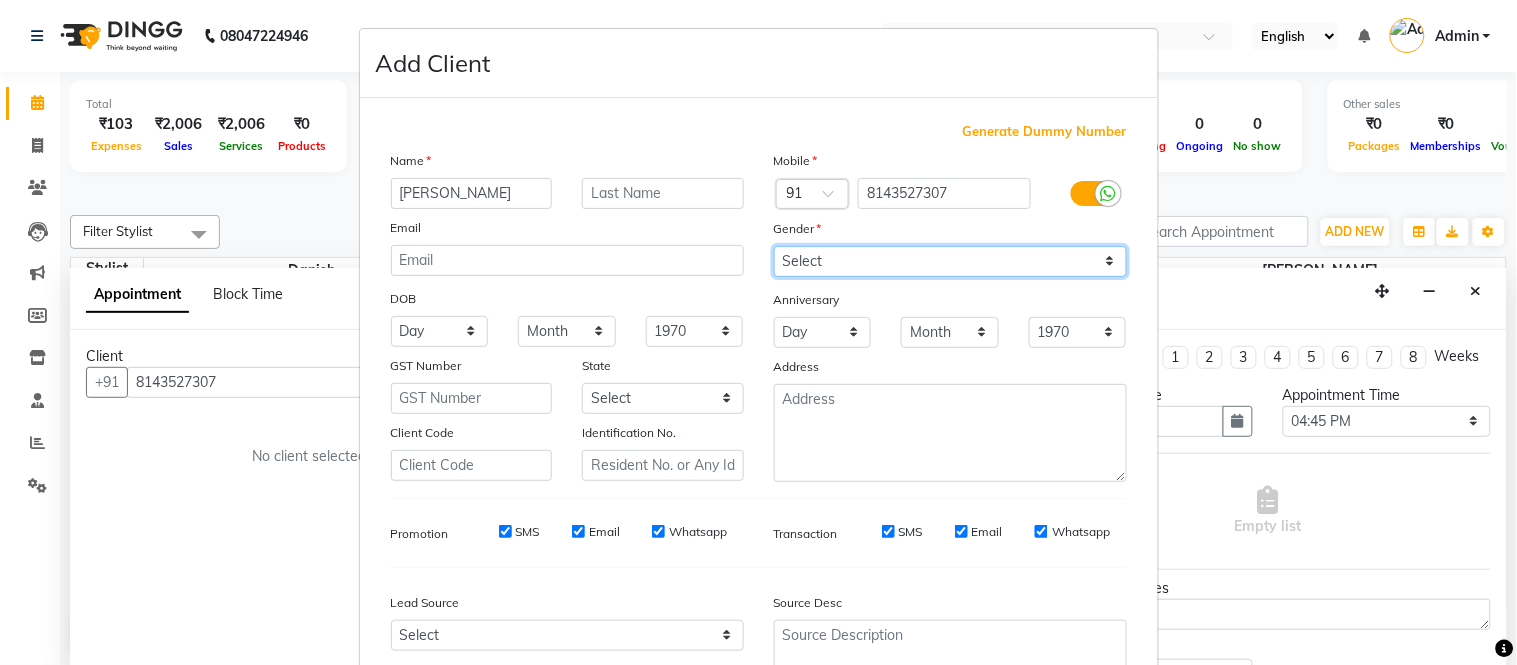 select on "[DEMOGRAPHIC_DATA]" 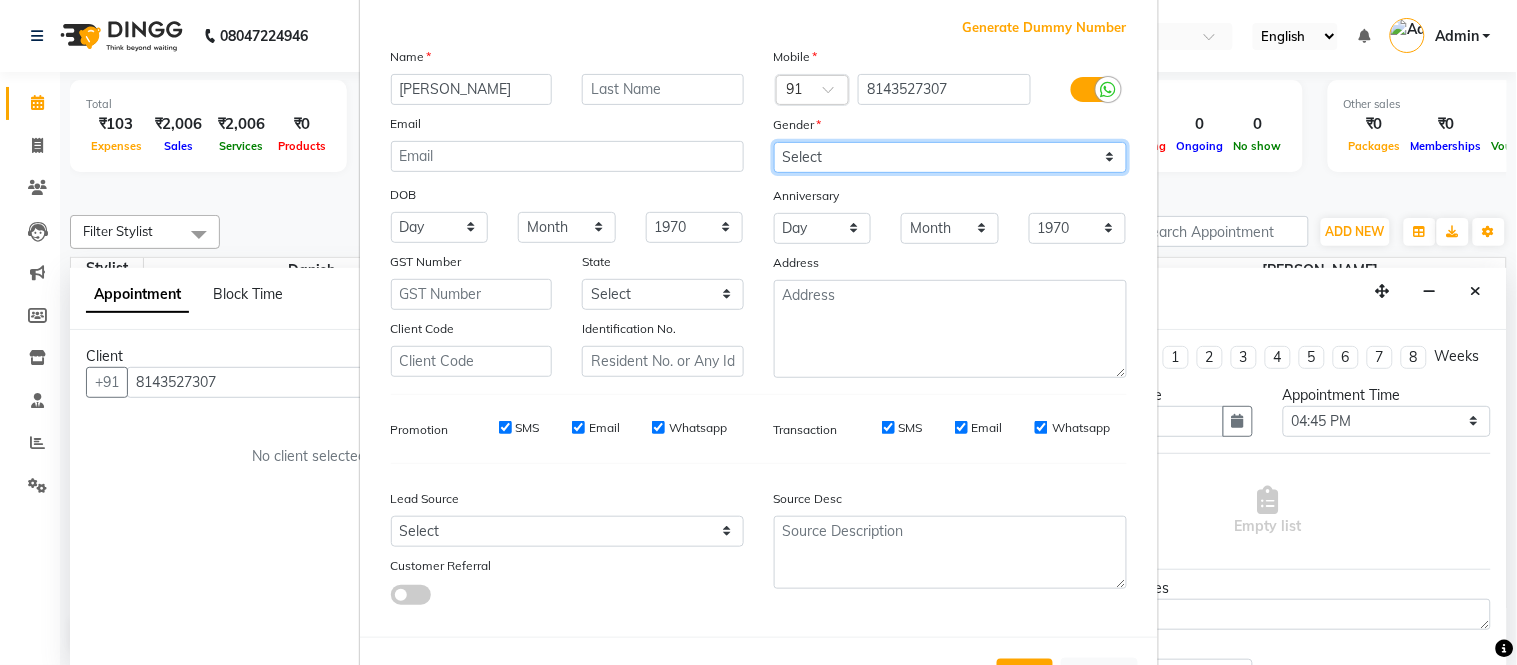 scroll, scrollTop: 185, scrollLeft: 0, axis: vertical 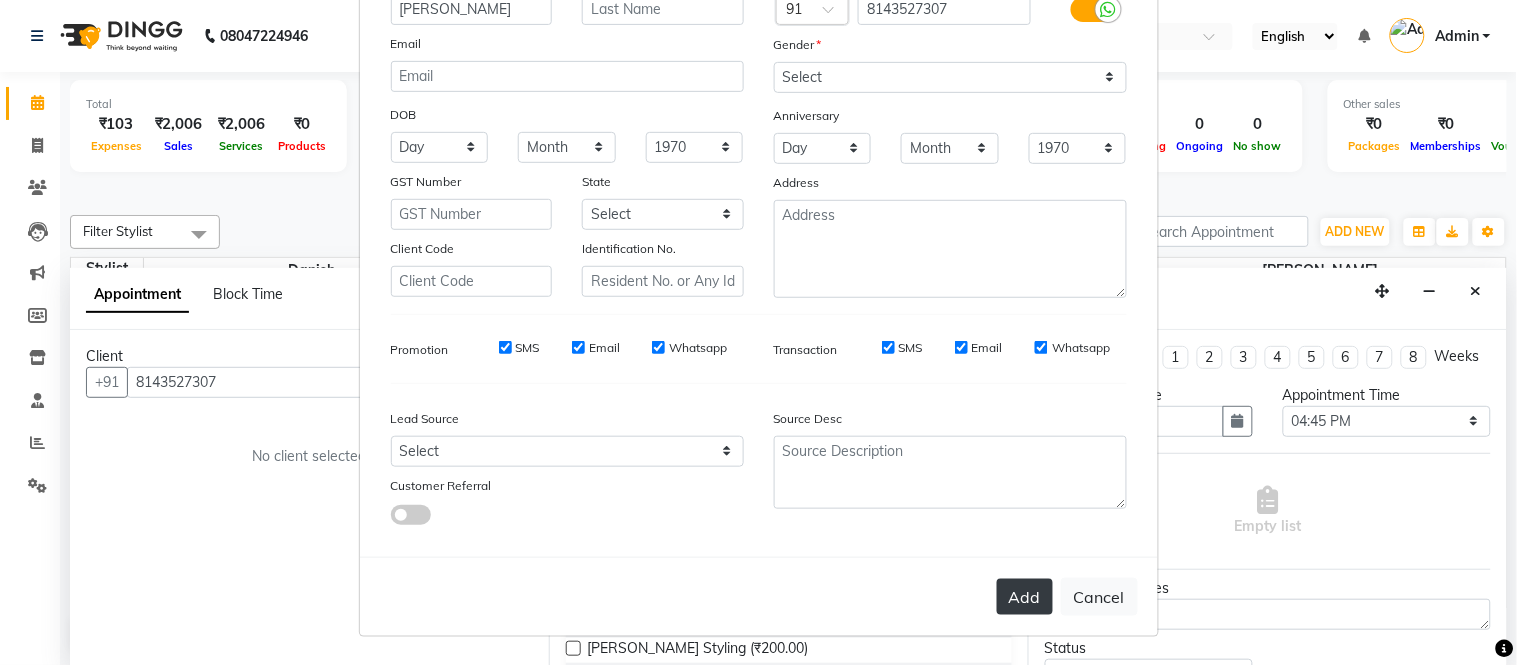 click on "Add" at bounding box center (1025, 597) 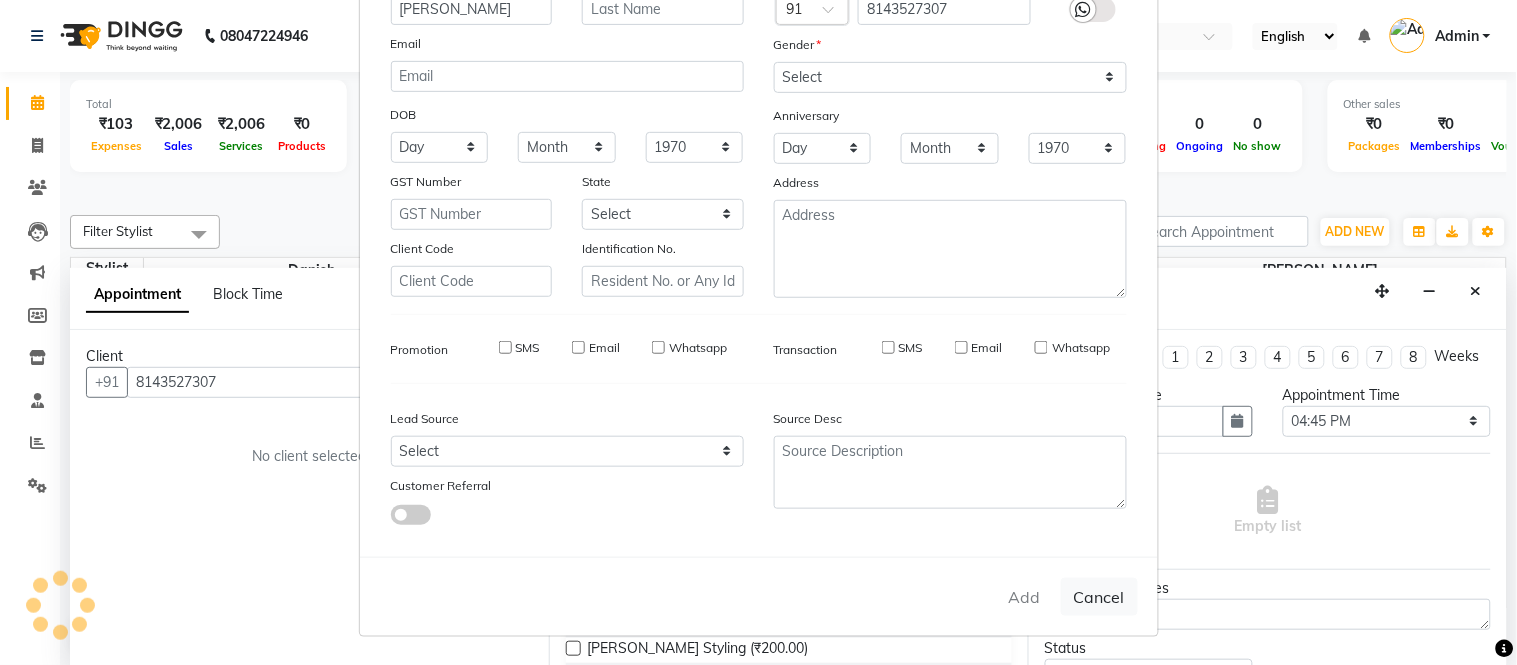 type 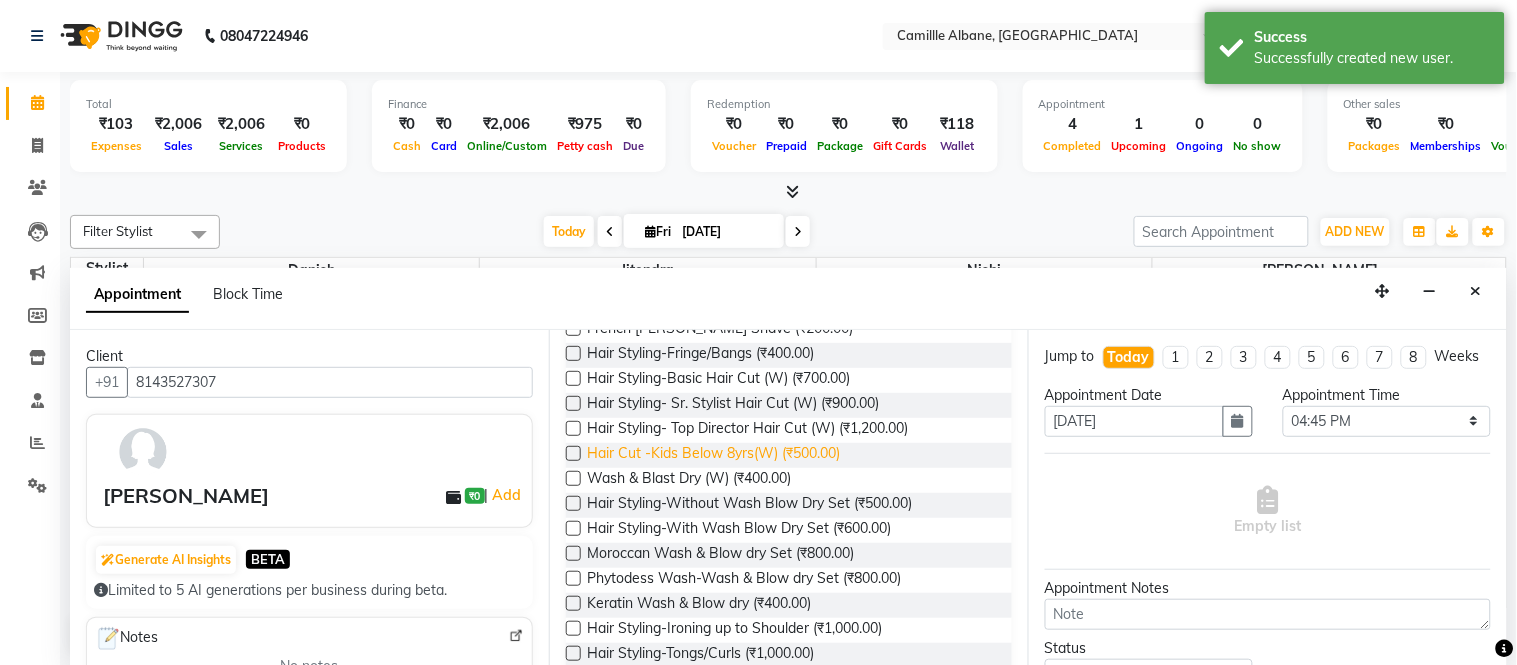 scroll, scrollTop: 0, scrollLeft: 0, axis: both 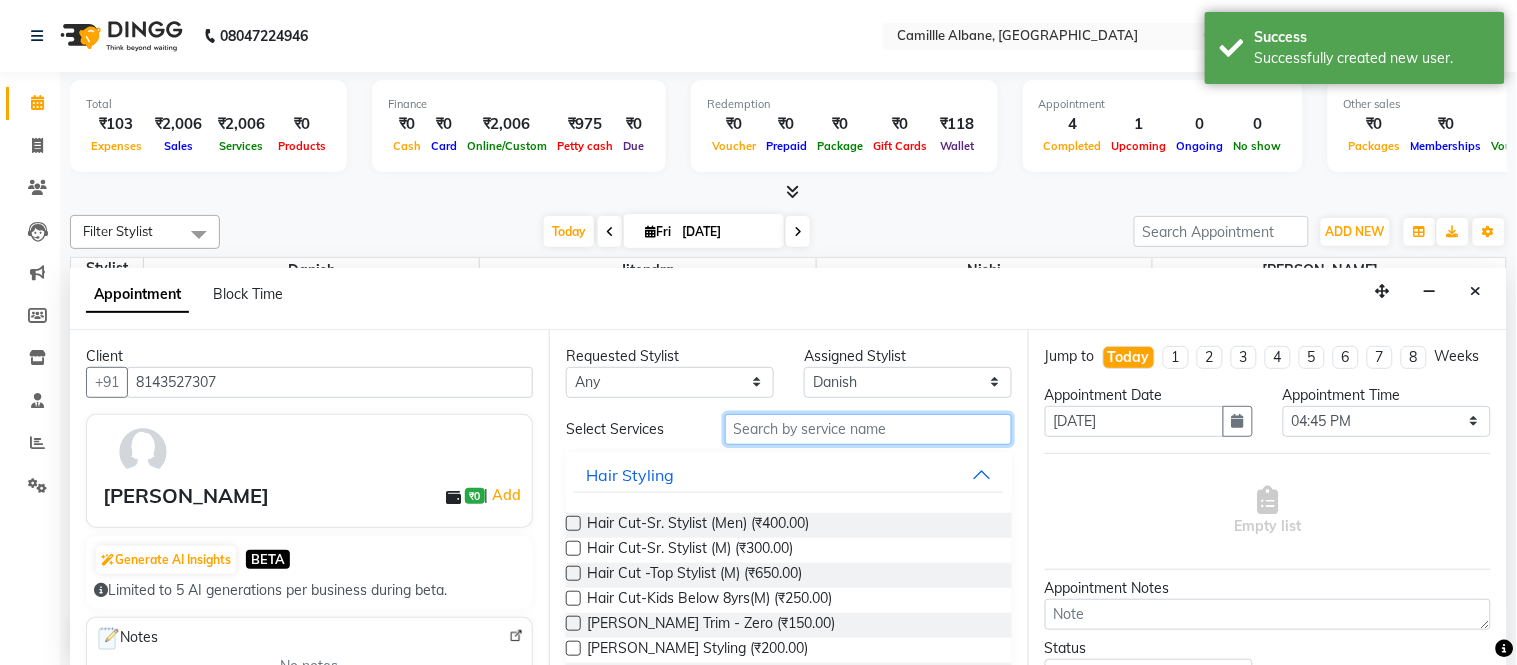 click at bounding box center (868, 429) 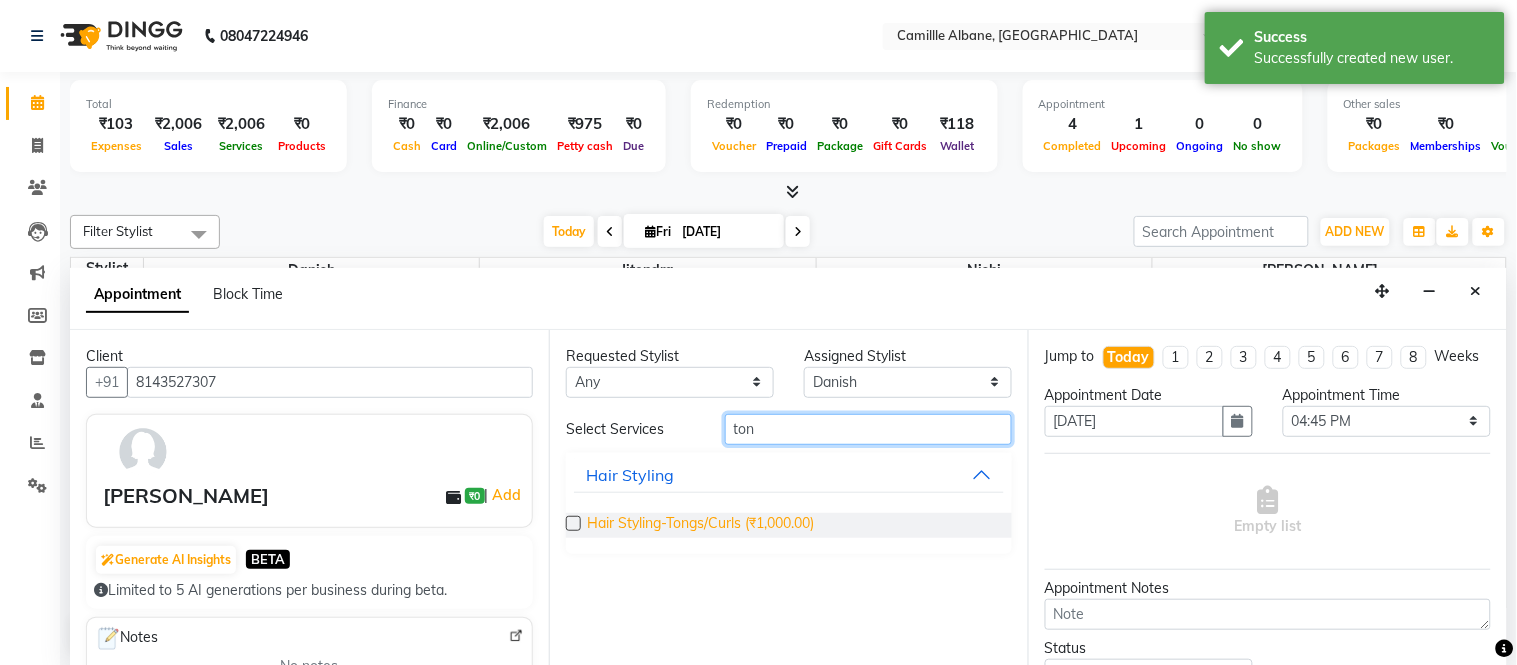 type on "ton" 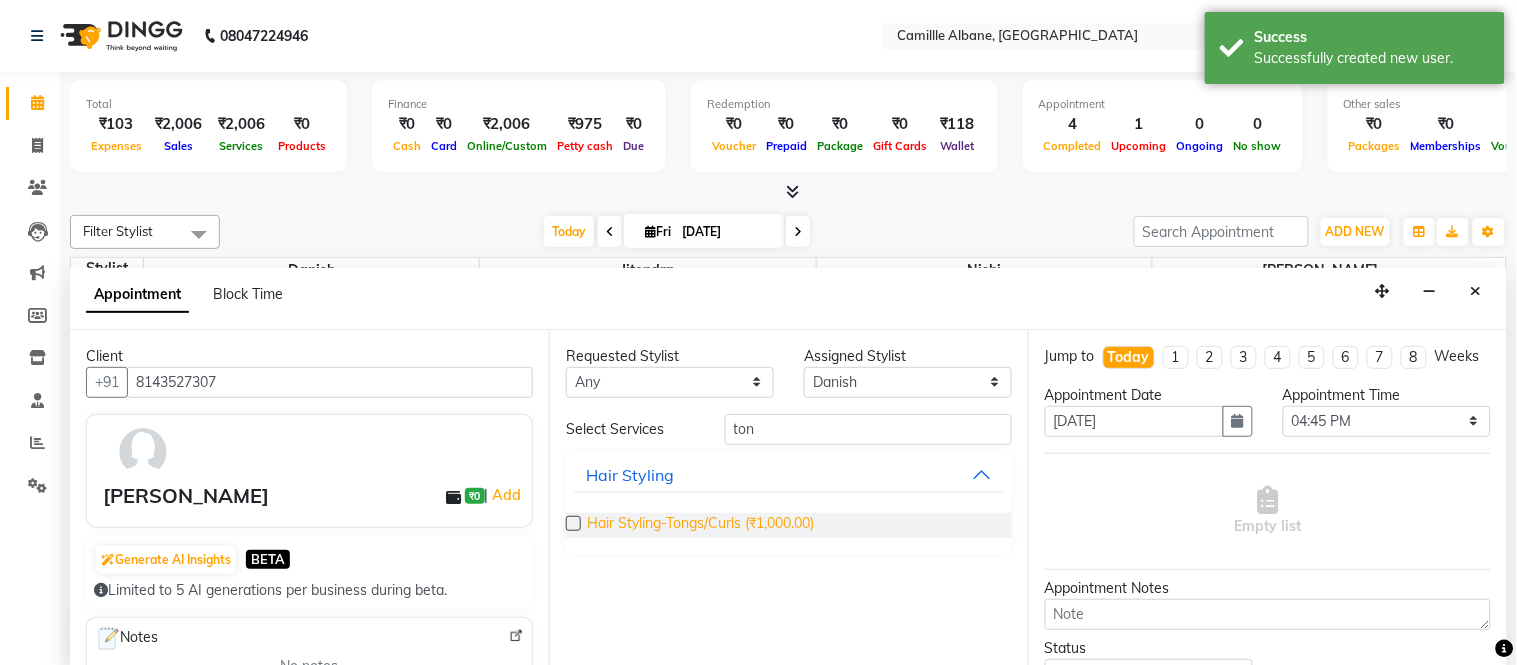 click on "Hair Styling-Tongs/Curls (₹1,000.00)" at bounding box center (700, 525) 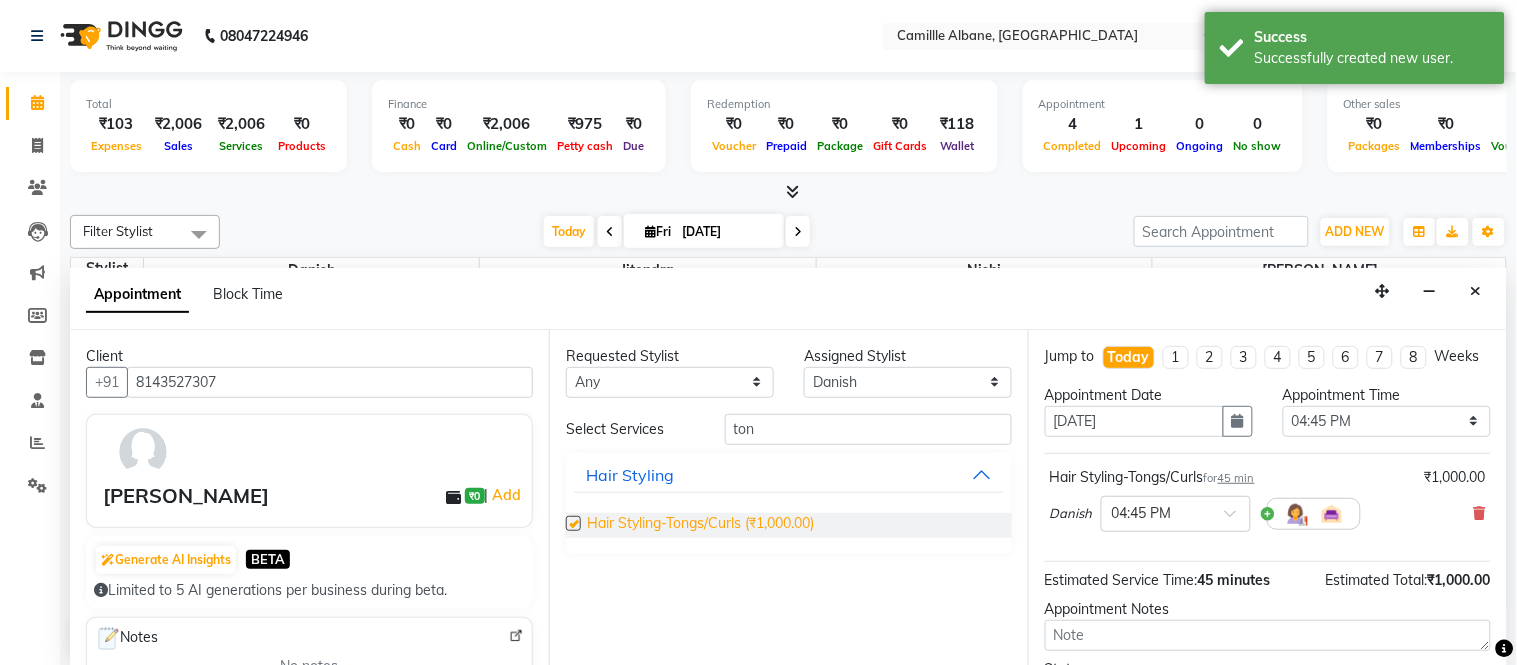 checkbox on "false" 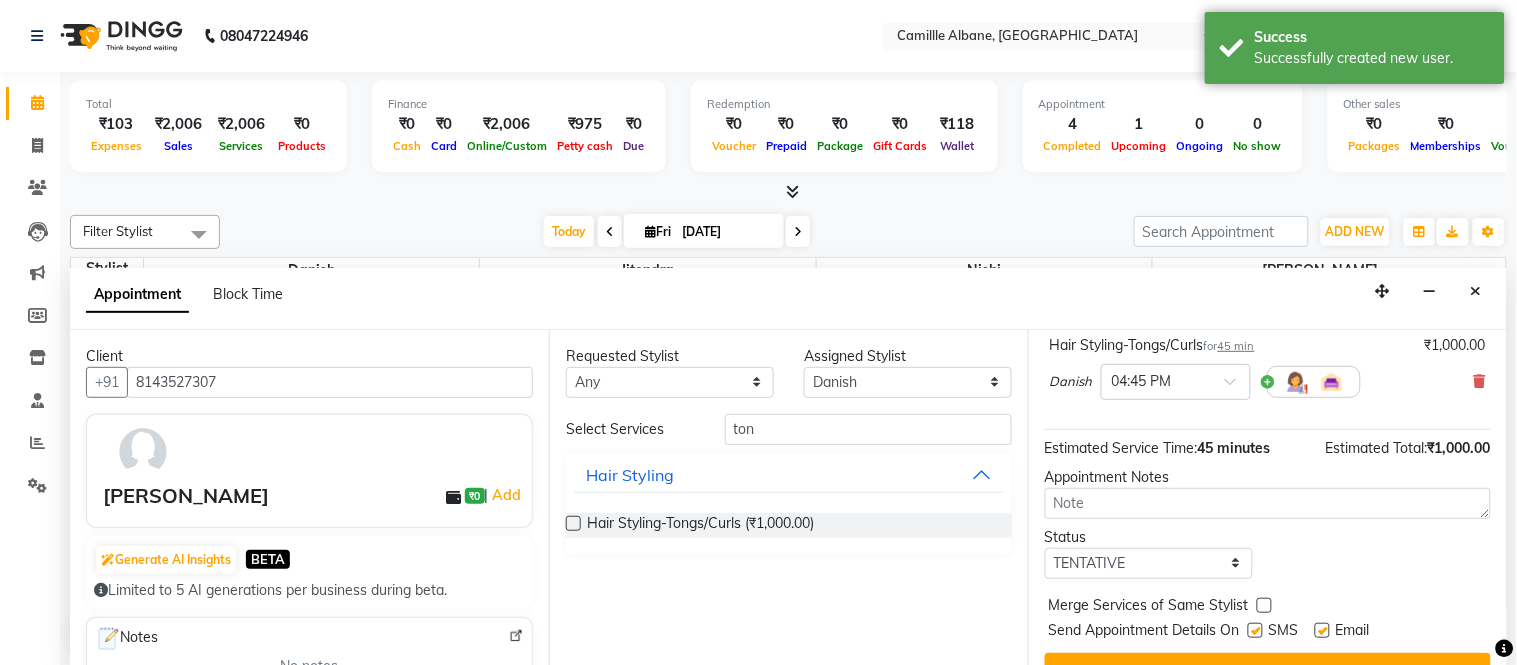 scroll, scrollTop: 188, scrollLeft: 0, axis: vertical 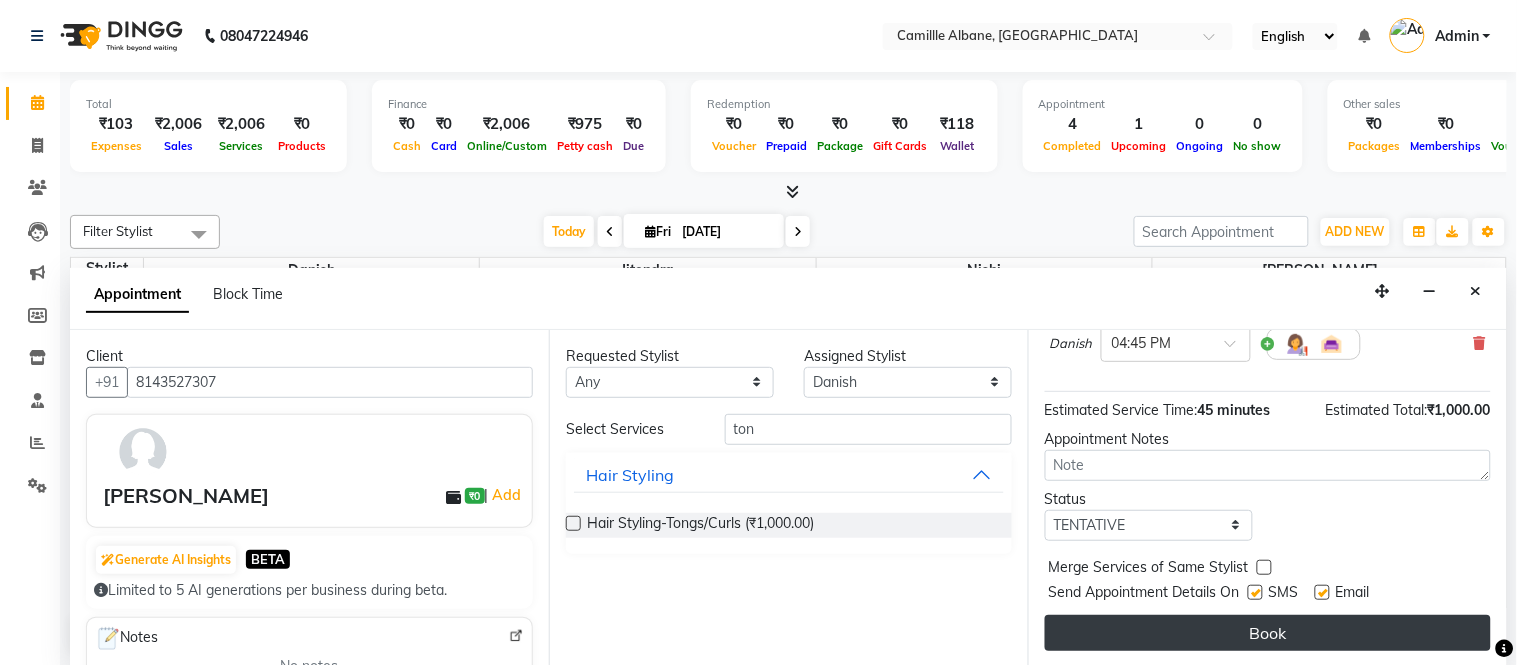 click on "Book" at bounding box center (1268, 633) 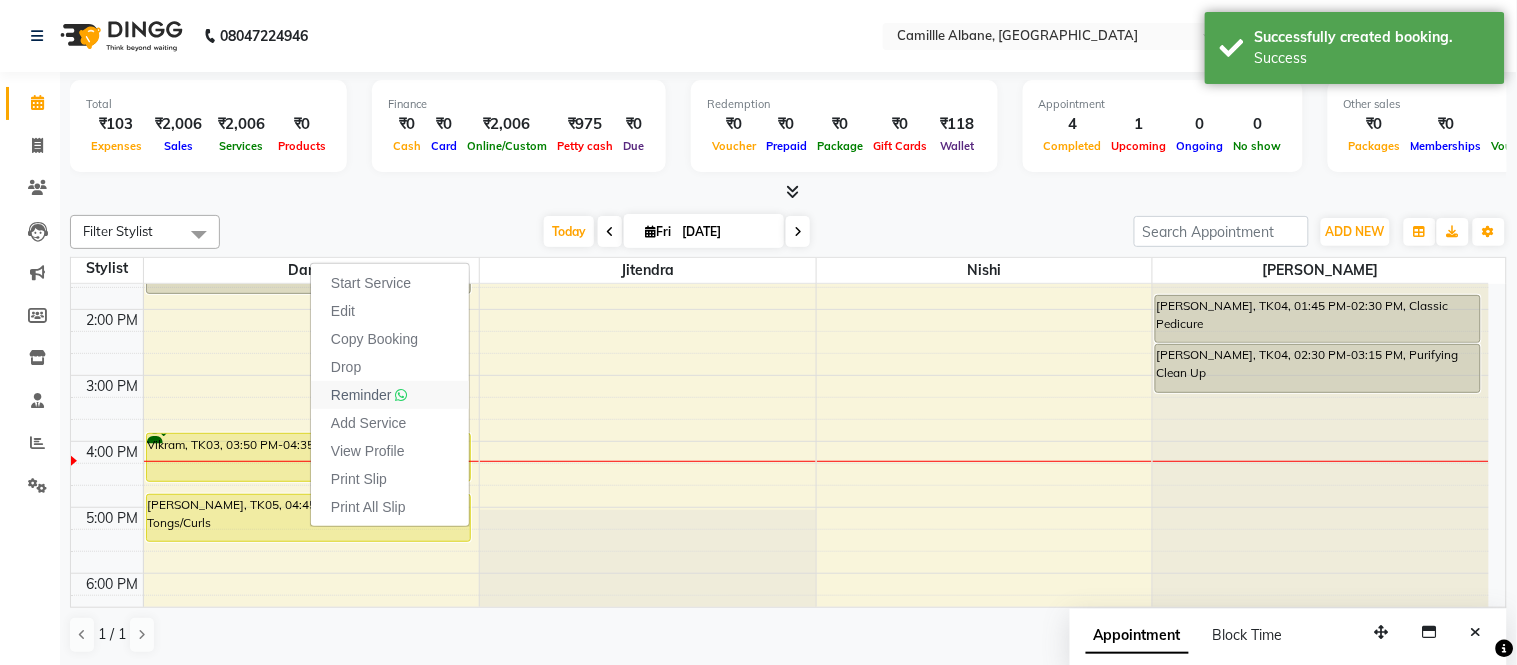 click on "Reminder" at bounding box center (361, 395) 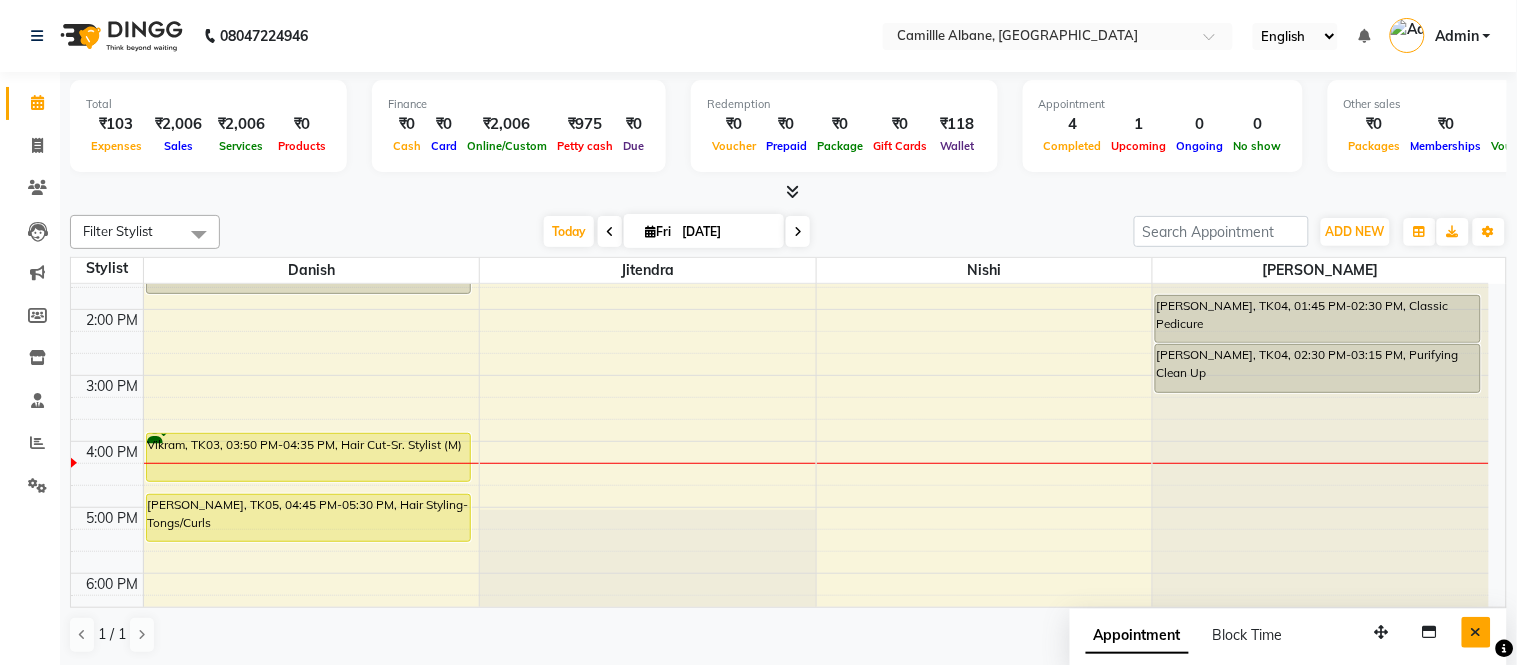 click at bounding box center [1476, 632] 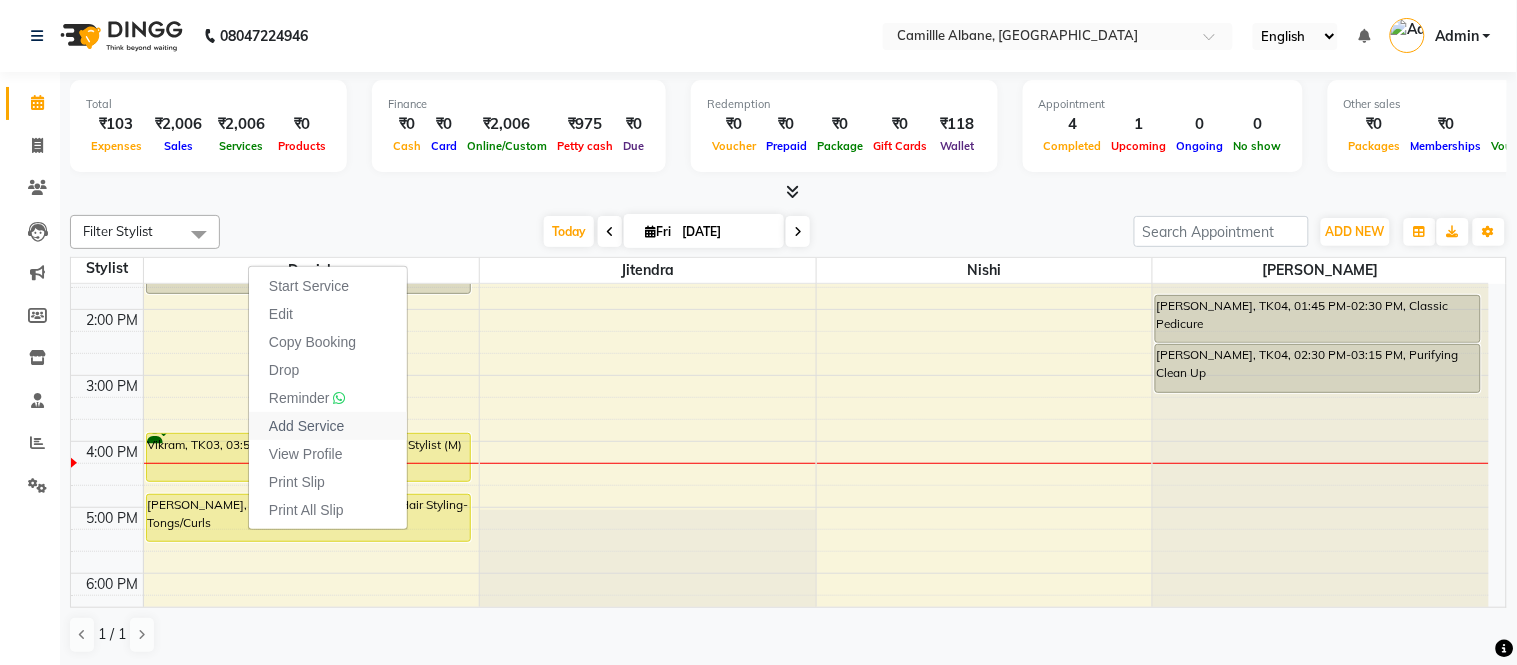 click on "Add Service" at bounding box center [306, 426] 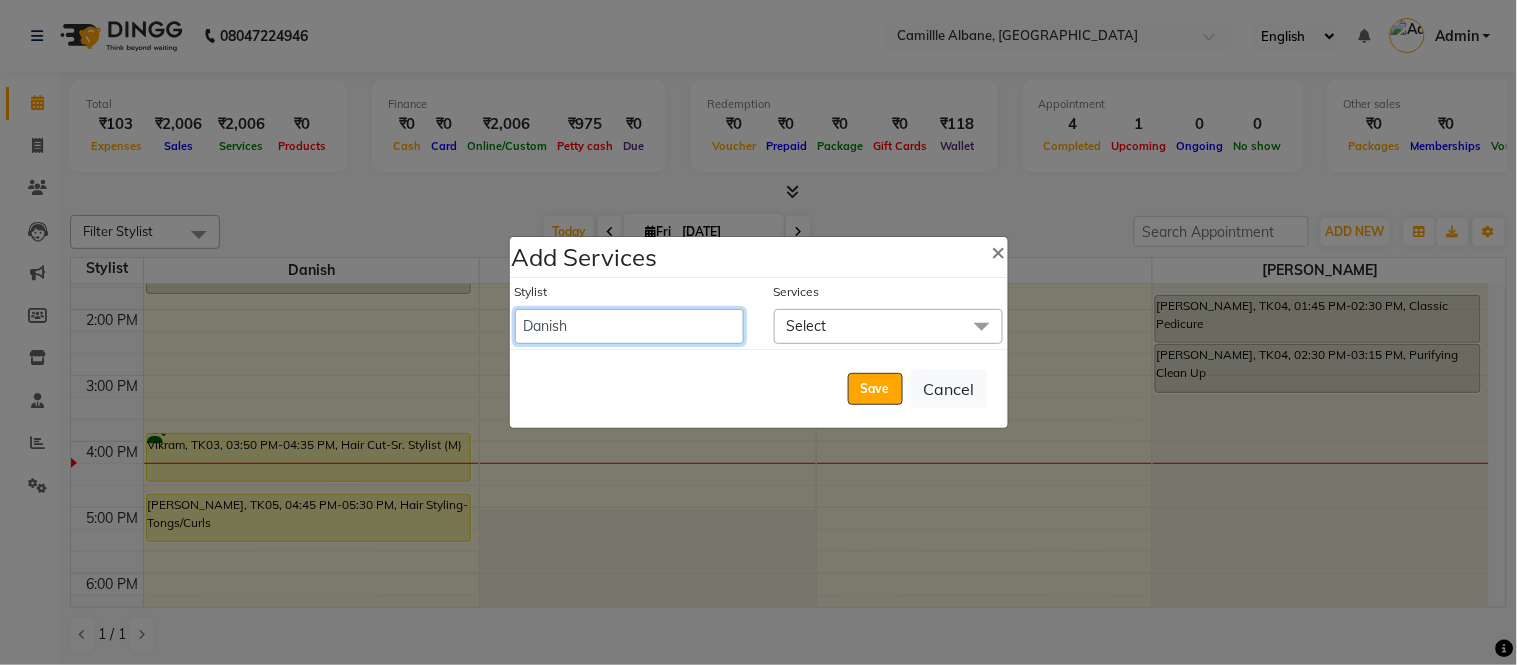 click on "Admin   Amit   Danish   Dr, [PERSON_NAME]   [PERSON_NAME]   [PERSON_NAME]   [PERSON_NAME]   [PERSON_NAME]" at bounding box center (629, 326) 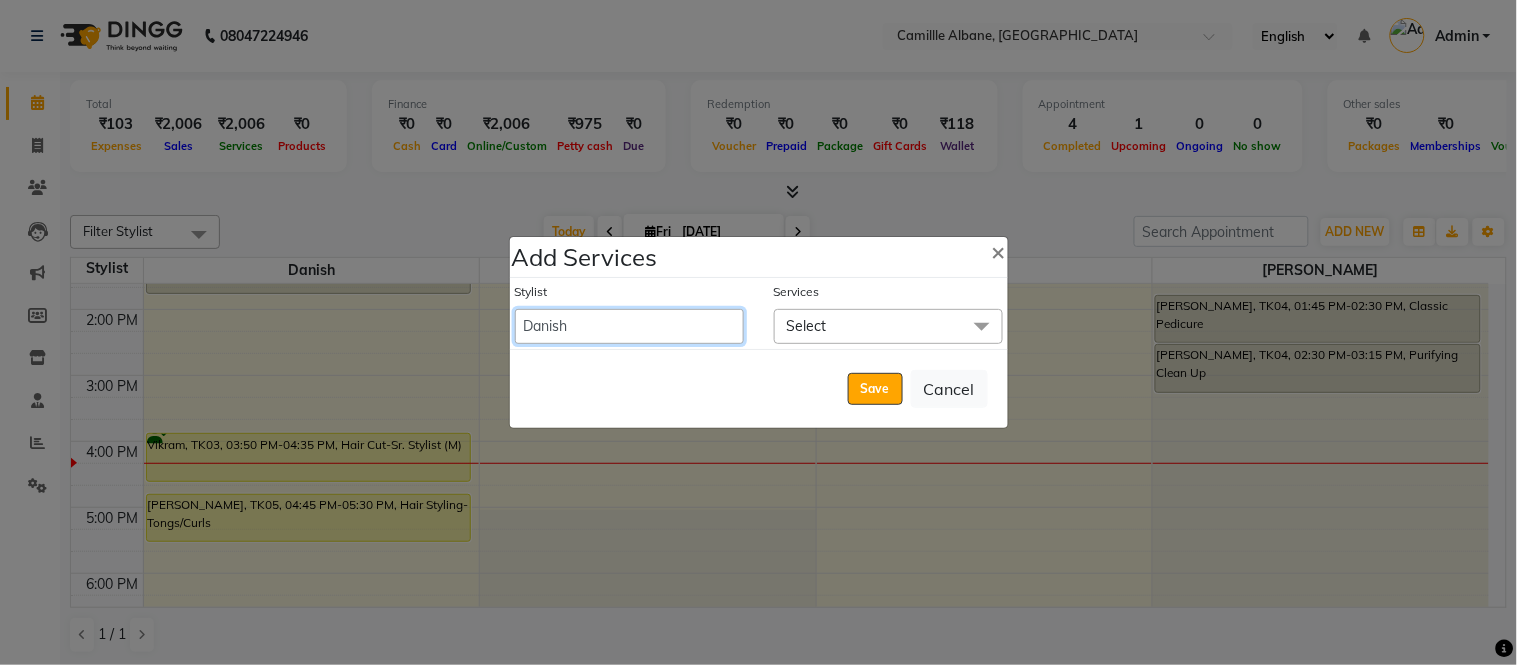 select on "57811" 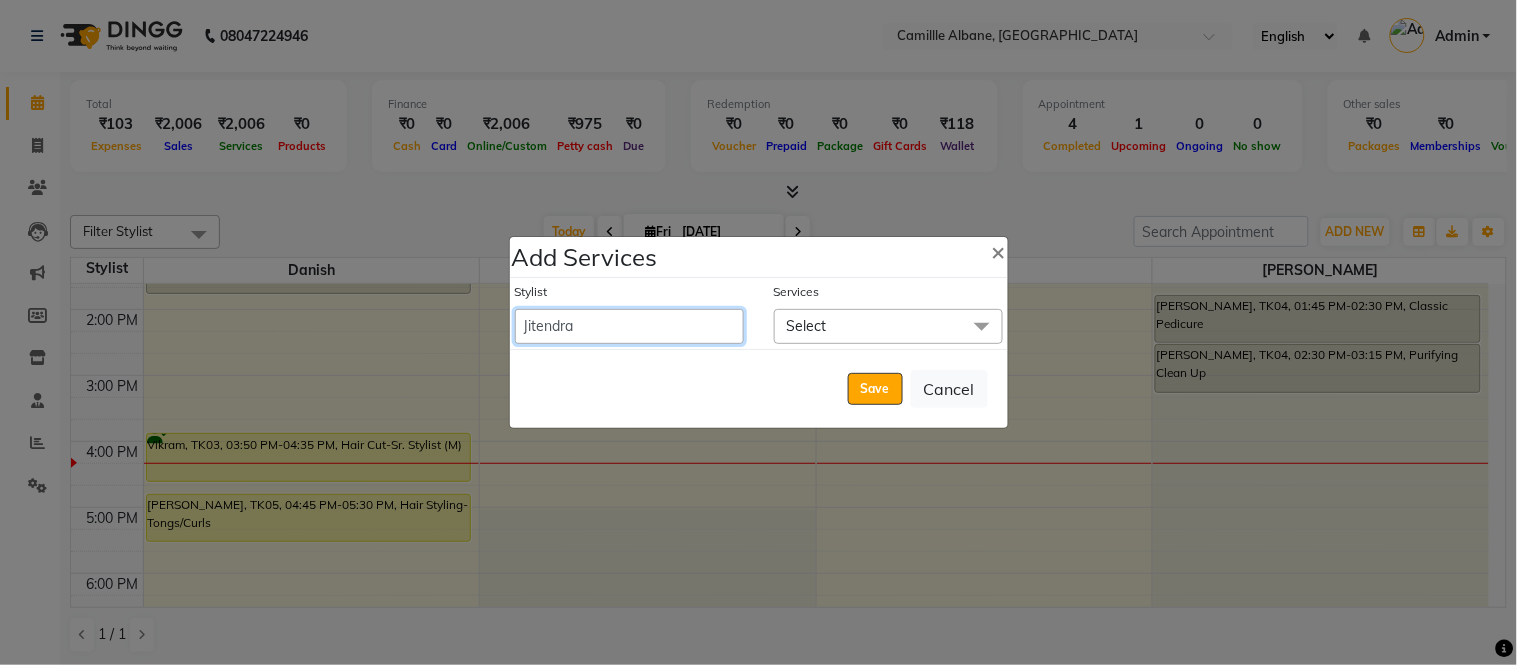 click on "Admin   Amit   Danish   Dr, [PERSON_NAME]   [PERSON_NAME]   [PERSON_NAME]   [PERSON_NAME]   [PERSON_NAME]" at bounding box center [629, 326] 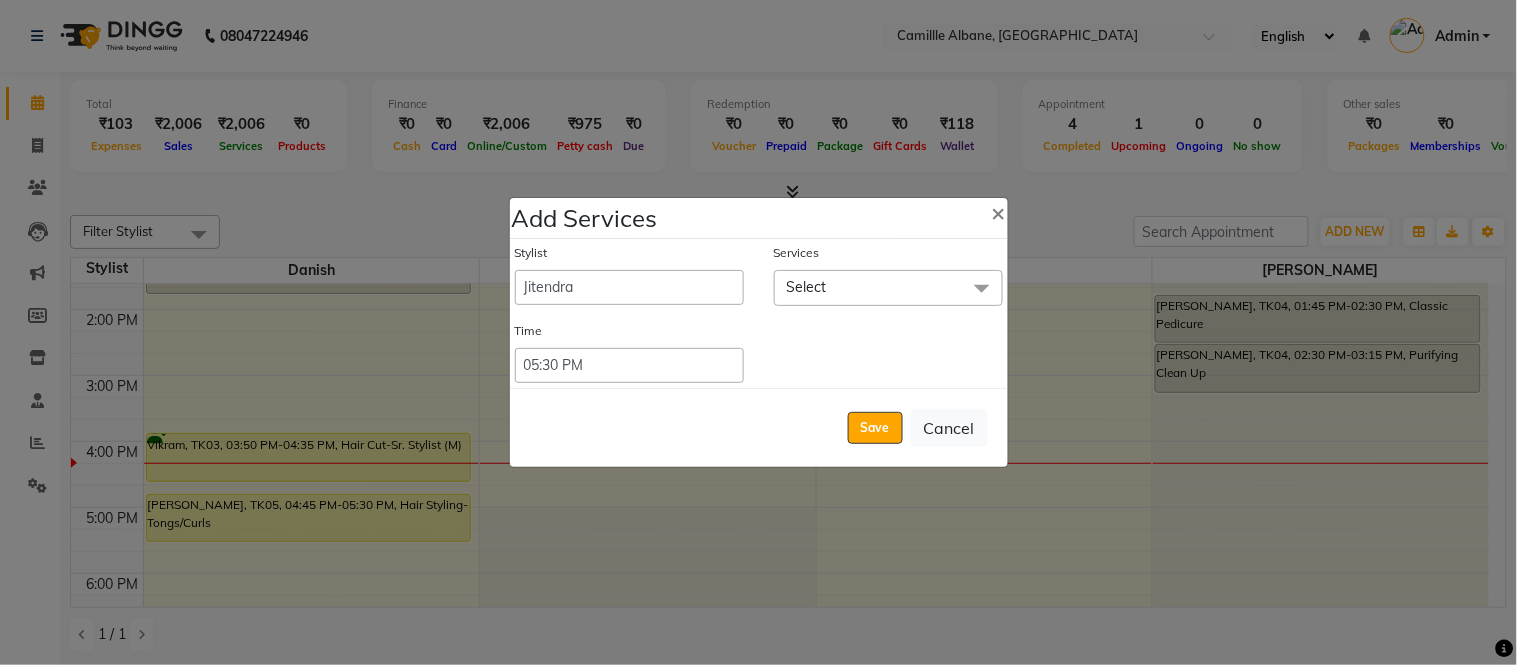 click on "Select" 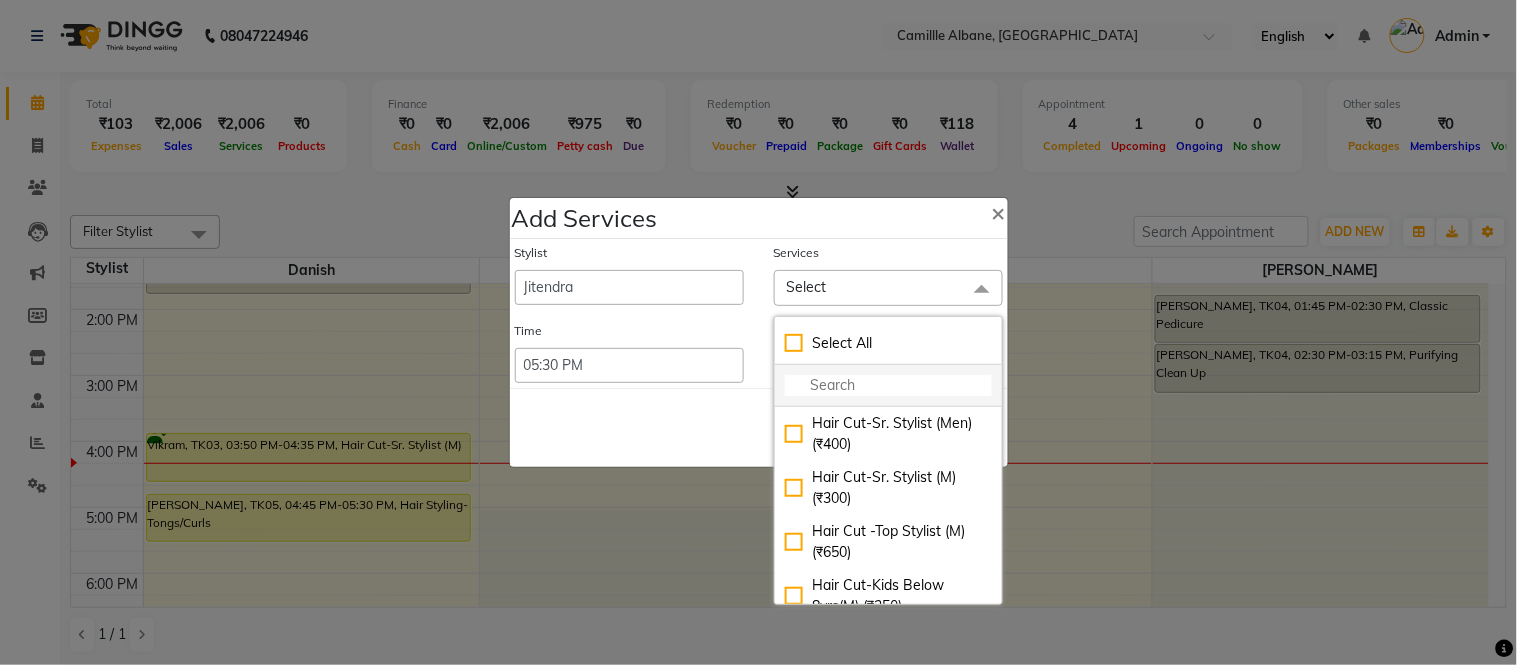 click 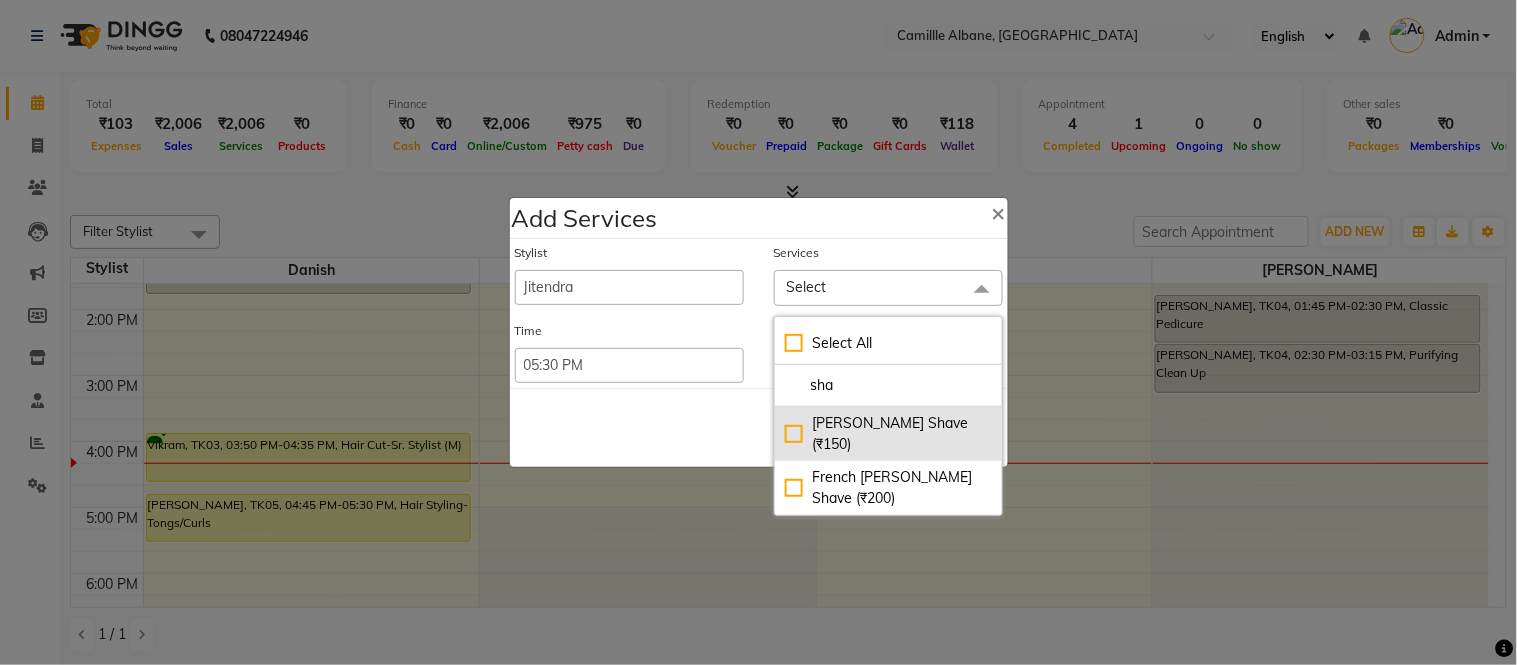 type on "sha" 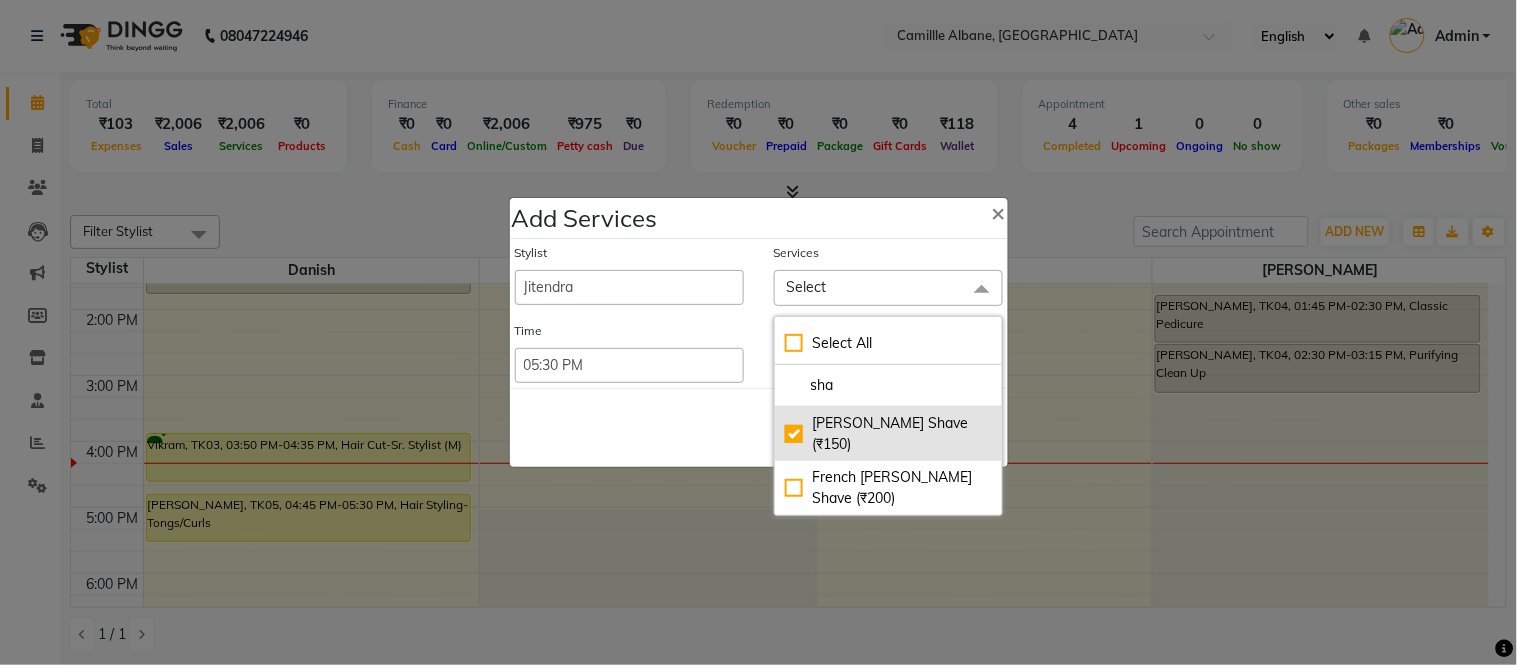 checkbox on "true" 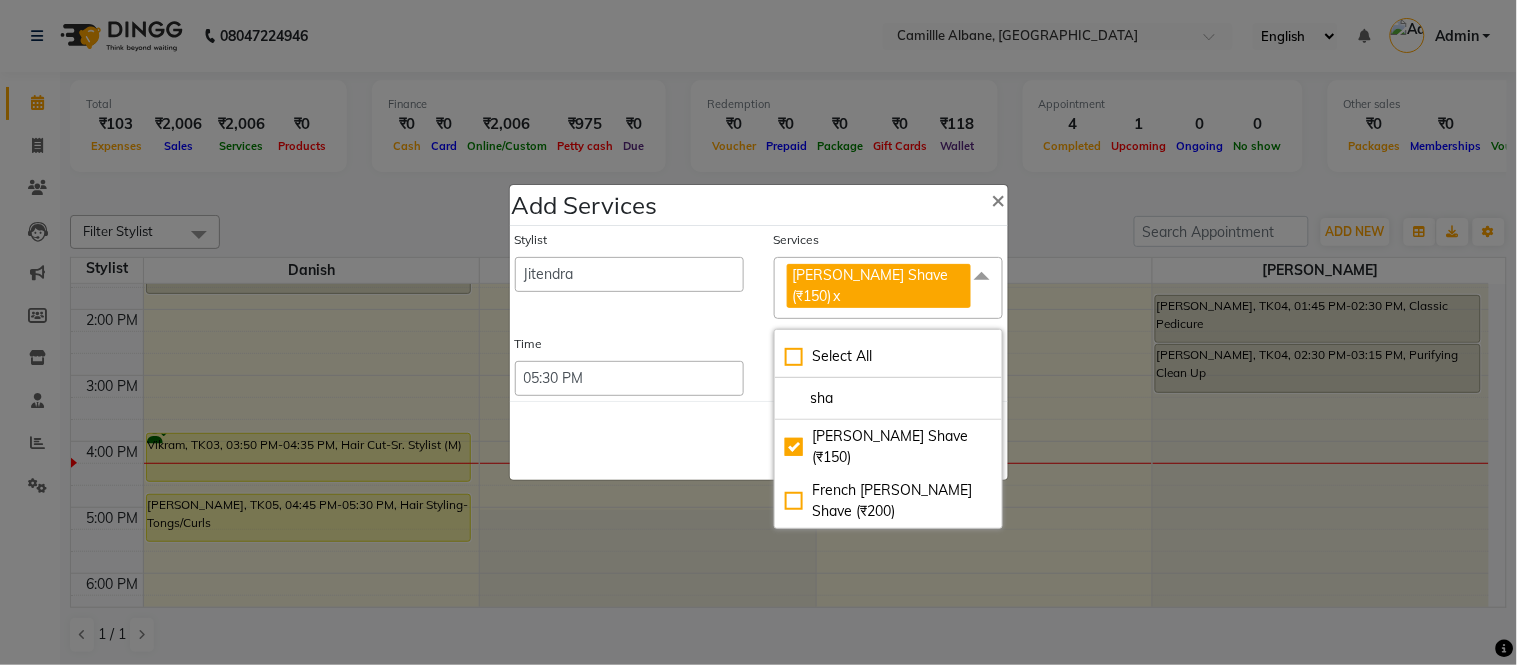 click on "Save   Cancel" 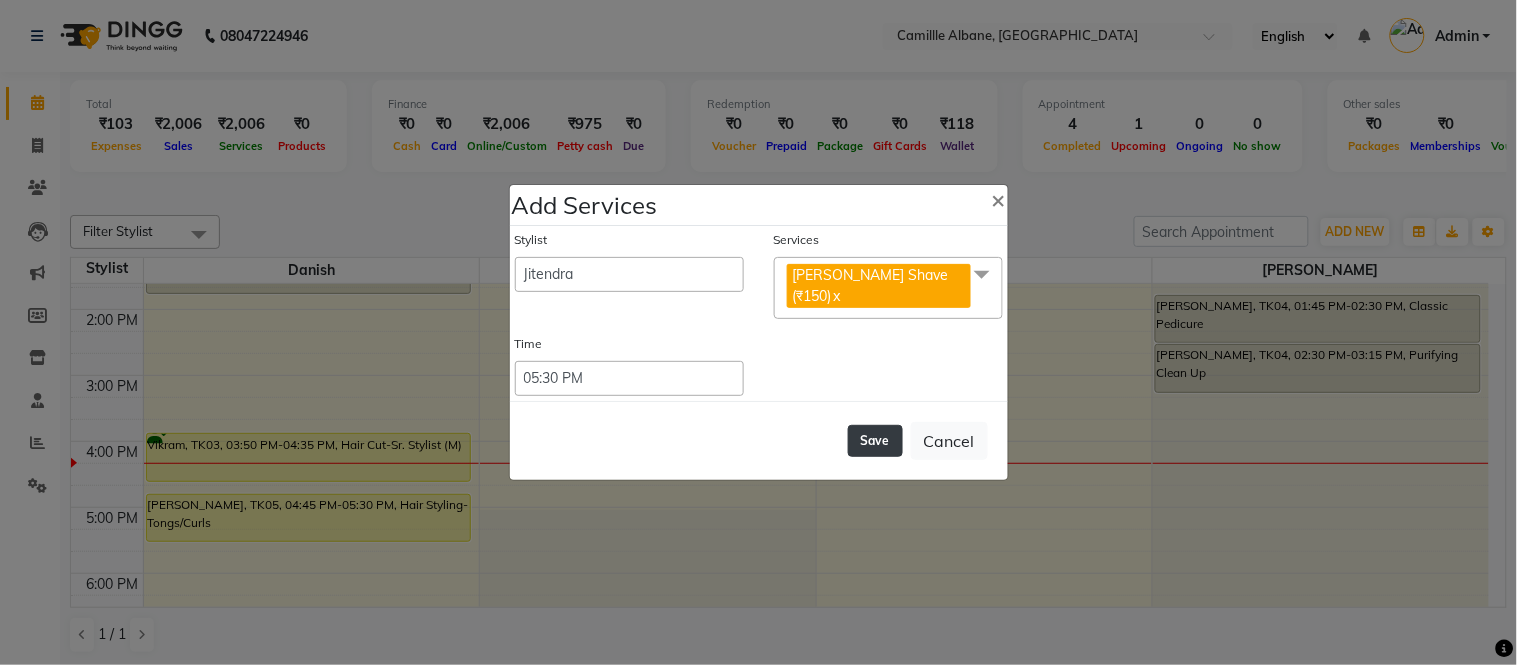 click on "Save" 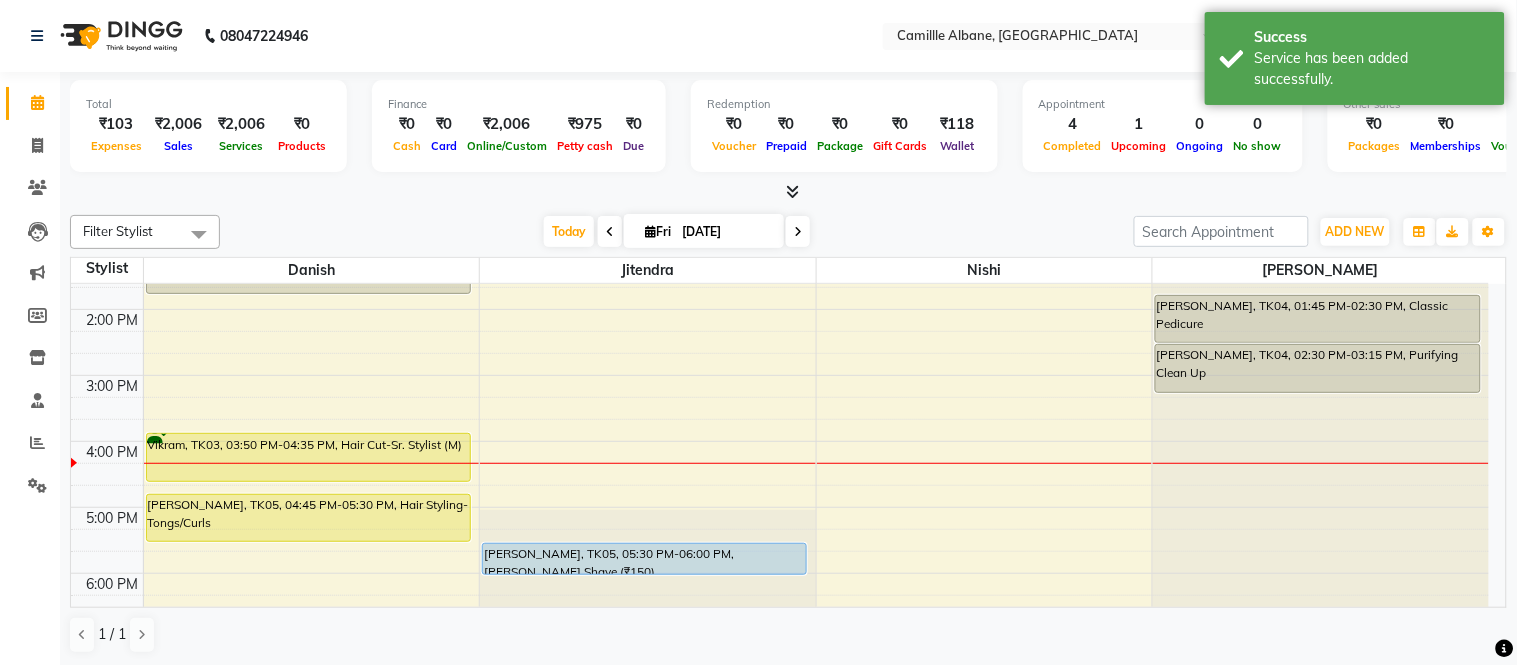 scroll, scrollTop: 555, scrollLeft: 0, axis: vertical 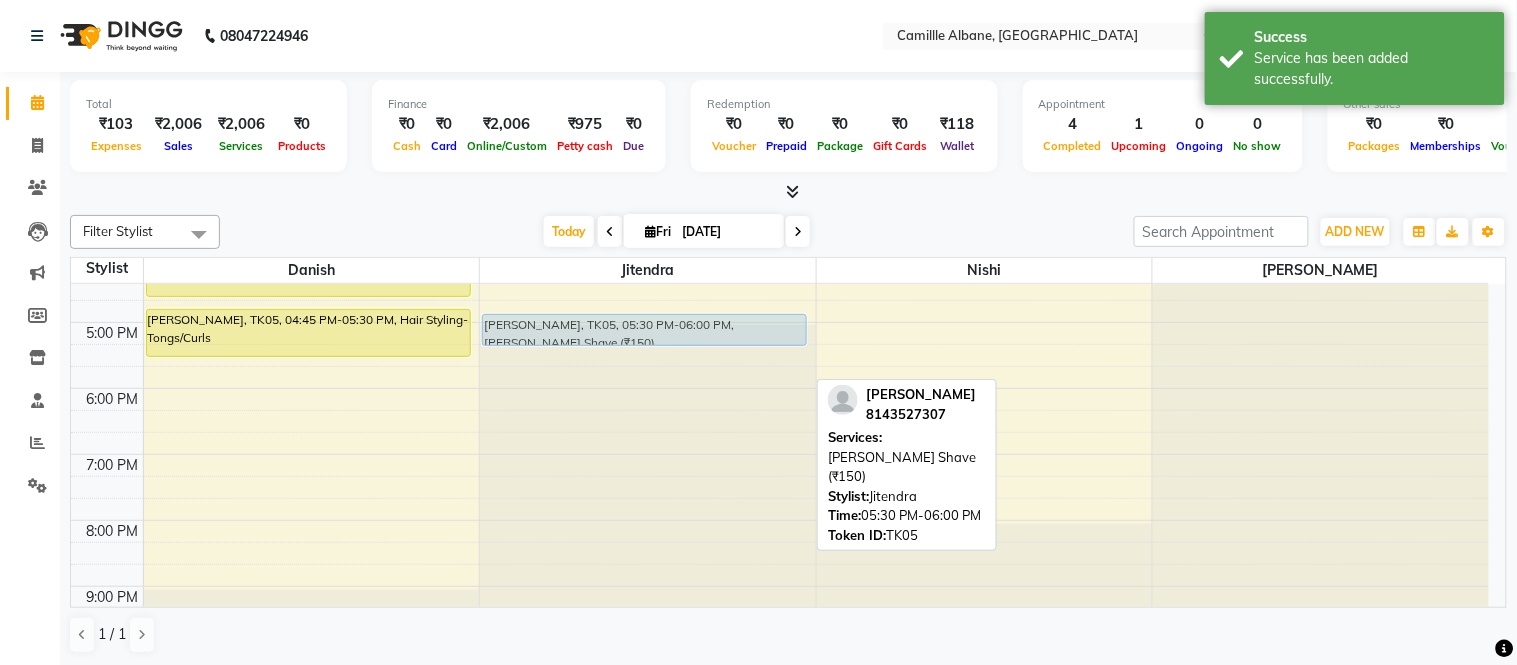 drag, startPoint x: 706, startPoint y: 378, endPoint x: 700, endPoint y: 345, distance: 33.54102 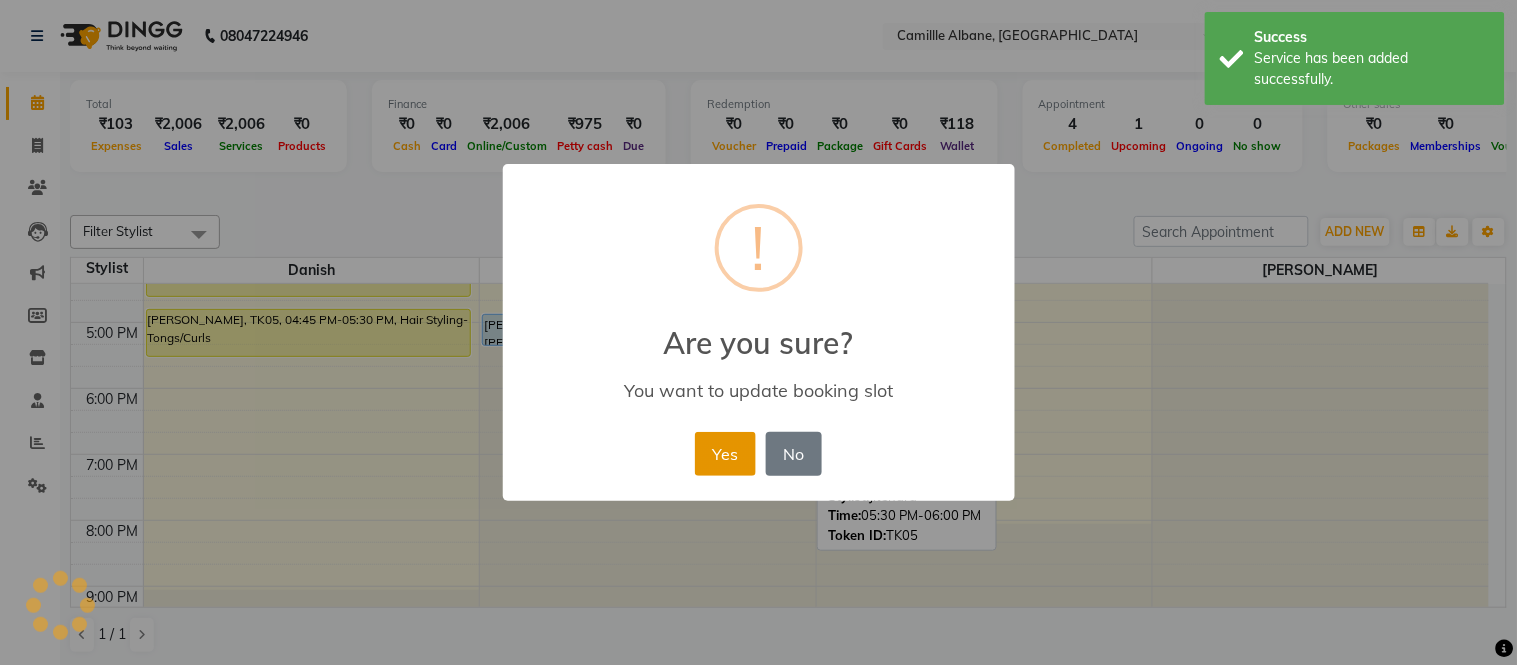 click on "Yes" at bounding box center [725, 454] 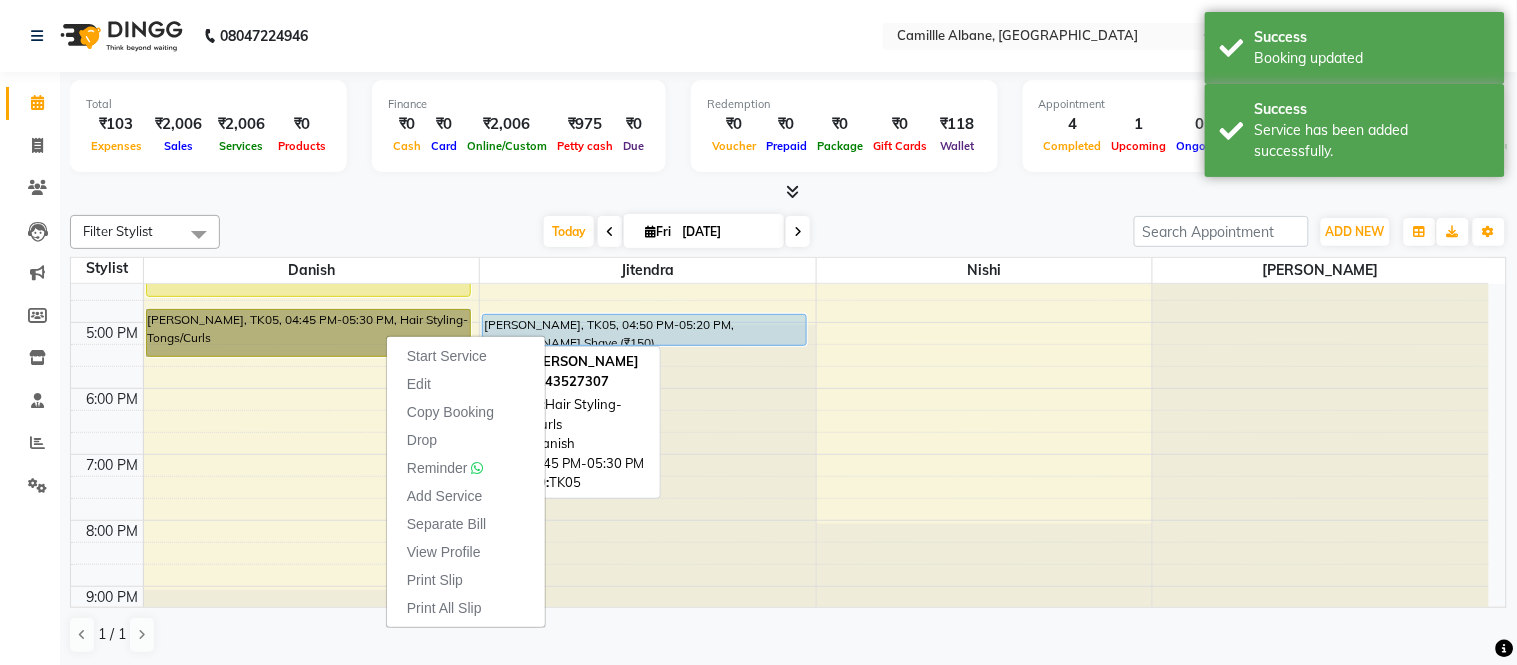 click on "[PERSON_NAME], TK05, 04:45 PM-05:30 PM, Hair Styling-Tongs/Curls" at bounding box center [308, 333] 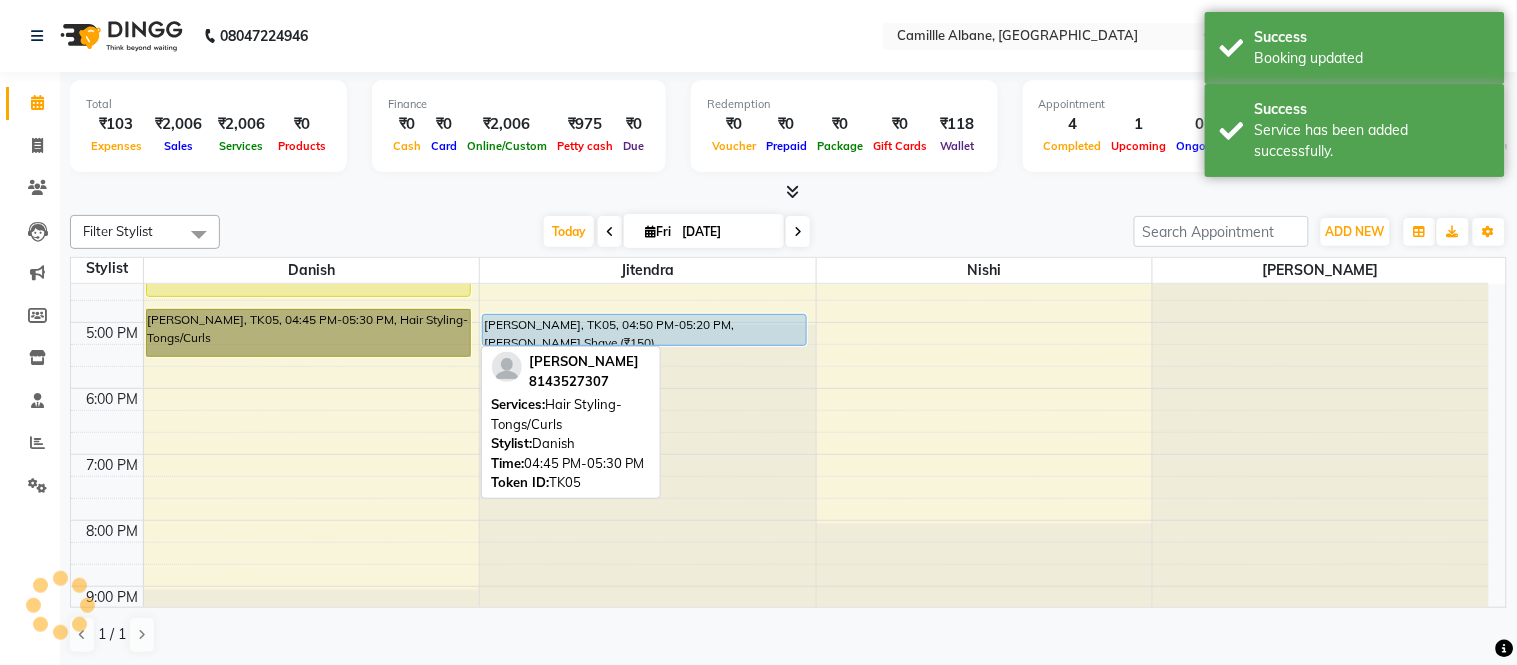 click on "[PERSON_NAME], TK05, 04:45 PM-05:30 PM, Hair Styling-Tongs/Curls" at bounding box center [308, 333] 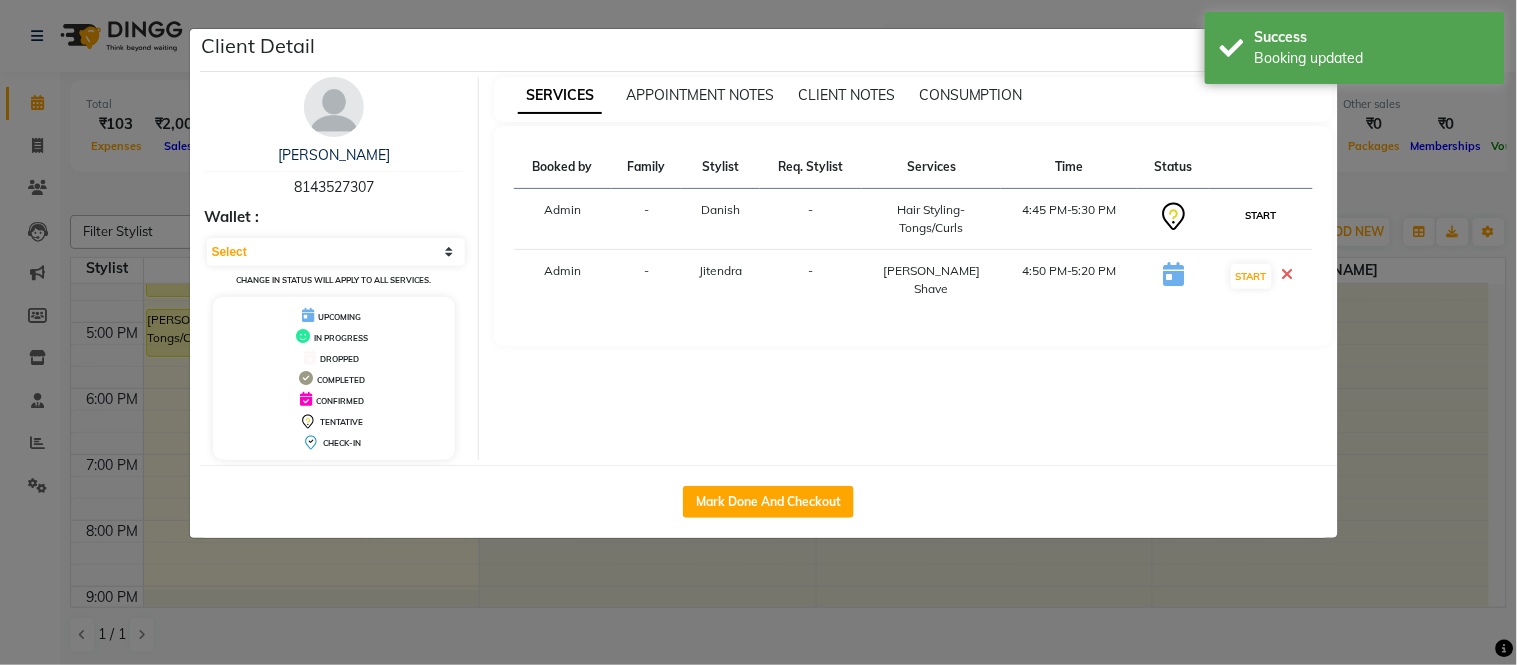 click on "START" at bounding box center [1261, 215] 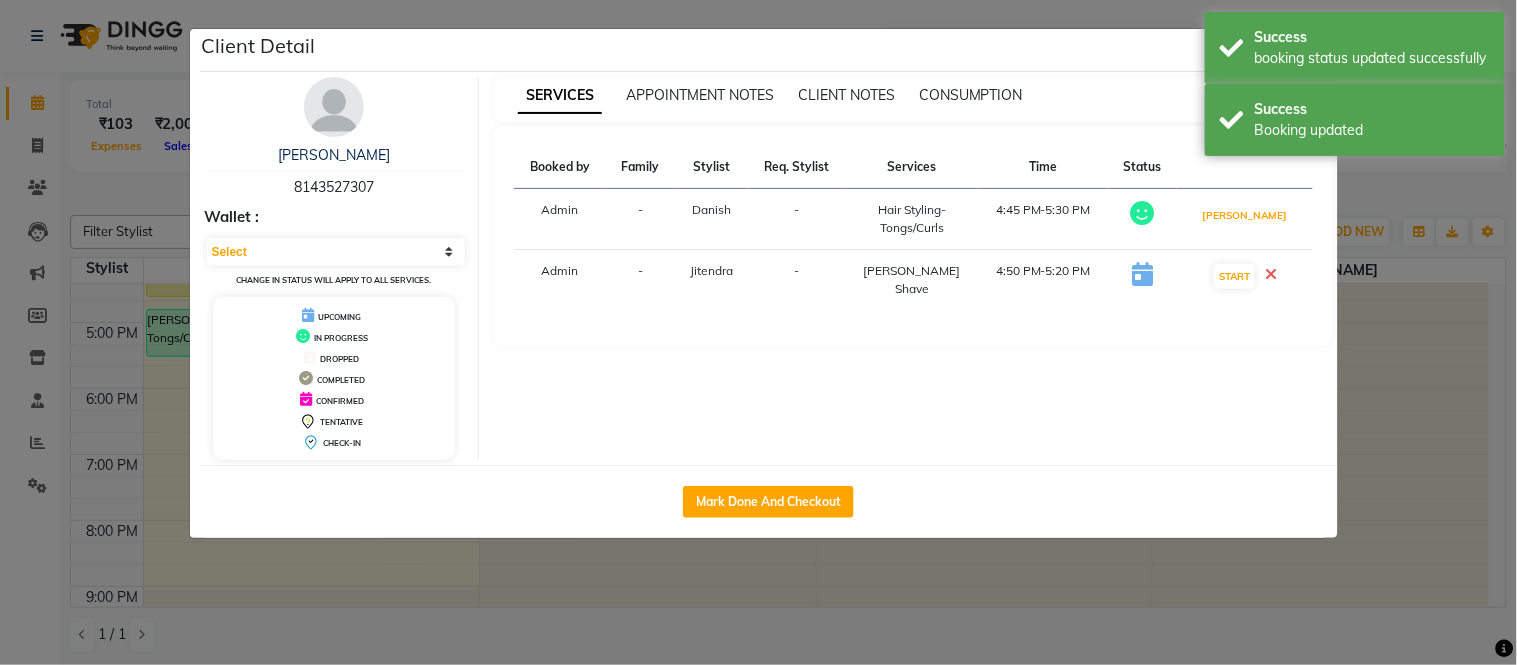 click on "[PERSON_NAME]" at bounding box center [1244, 215] 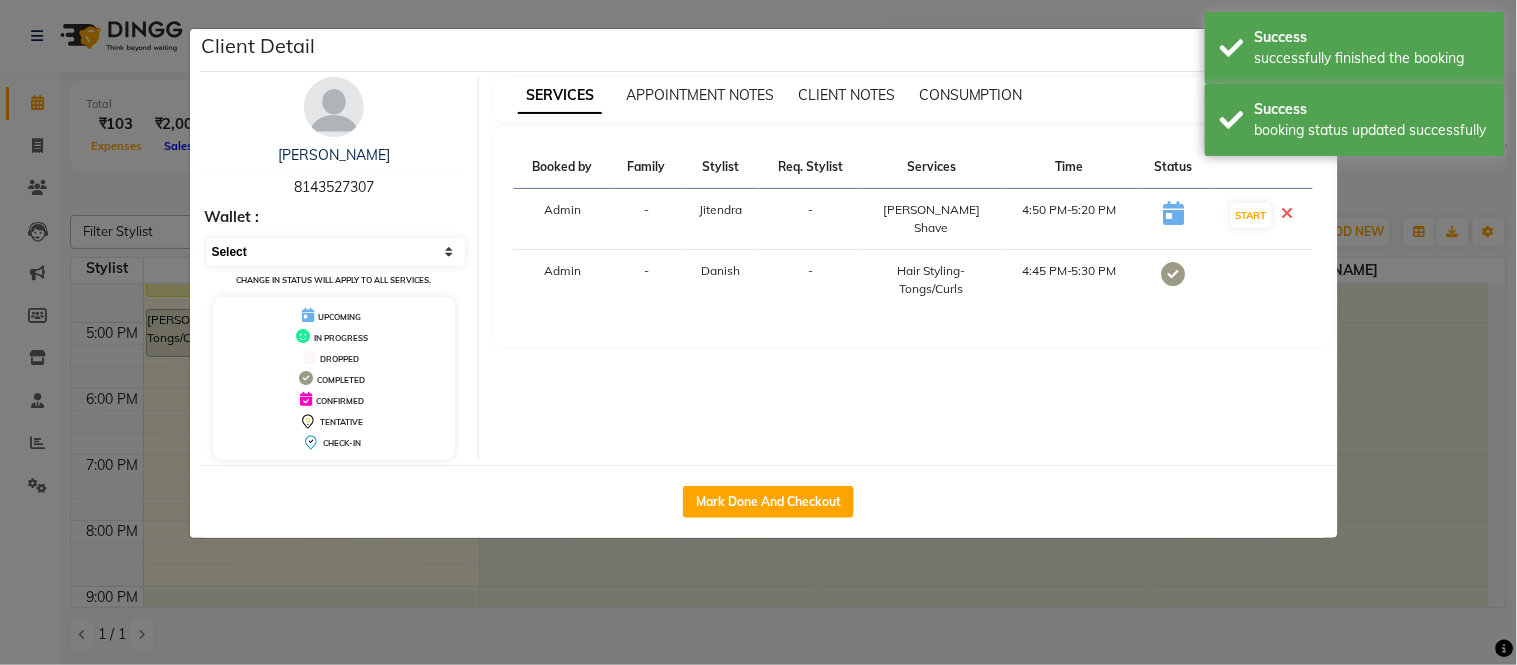 click on "Select MARK DONE DROPPED UPCOMING" at bounding box center [336, 252] 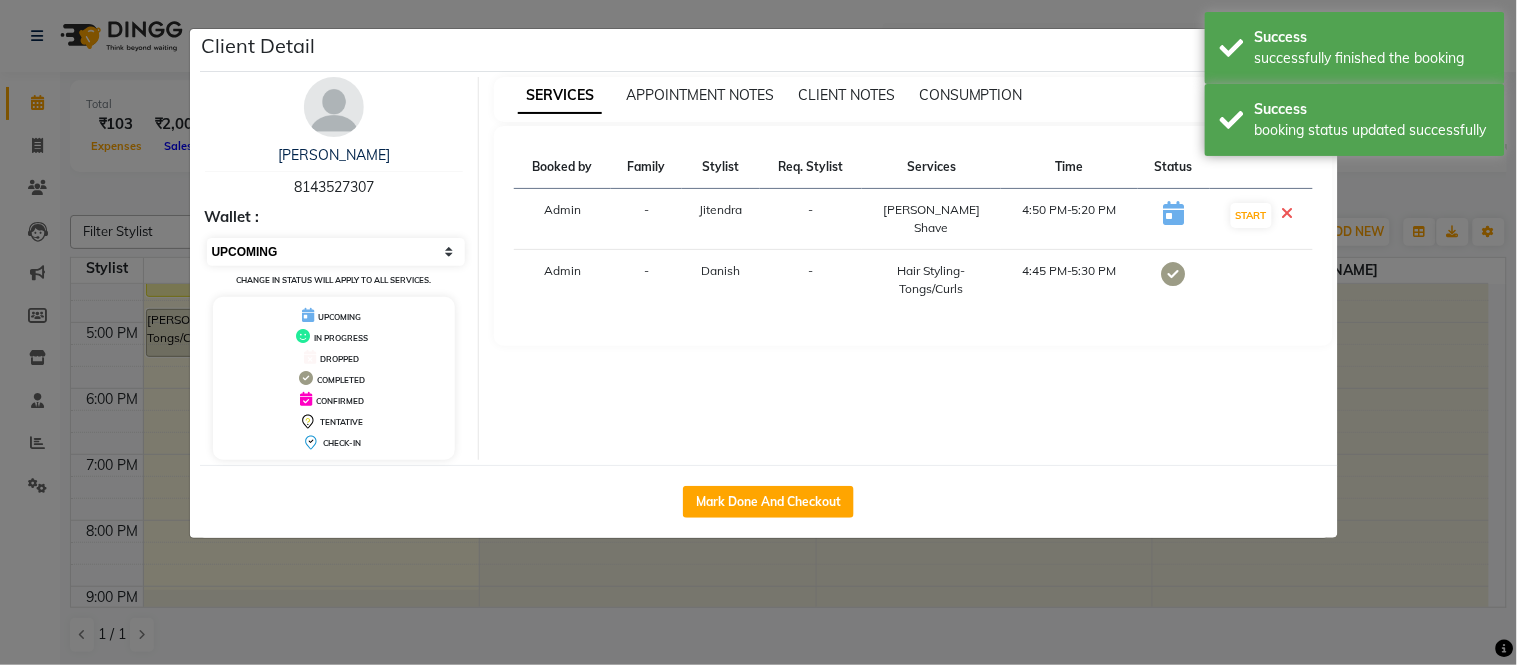 click on "Select MARK DONE DROPPED UPCOMING" at bounding box center (336, 252) 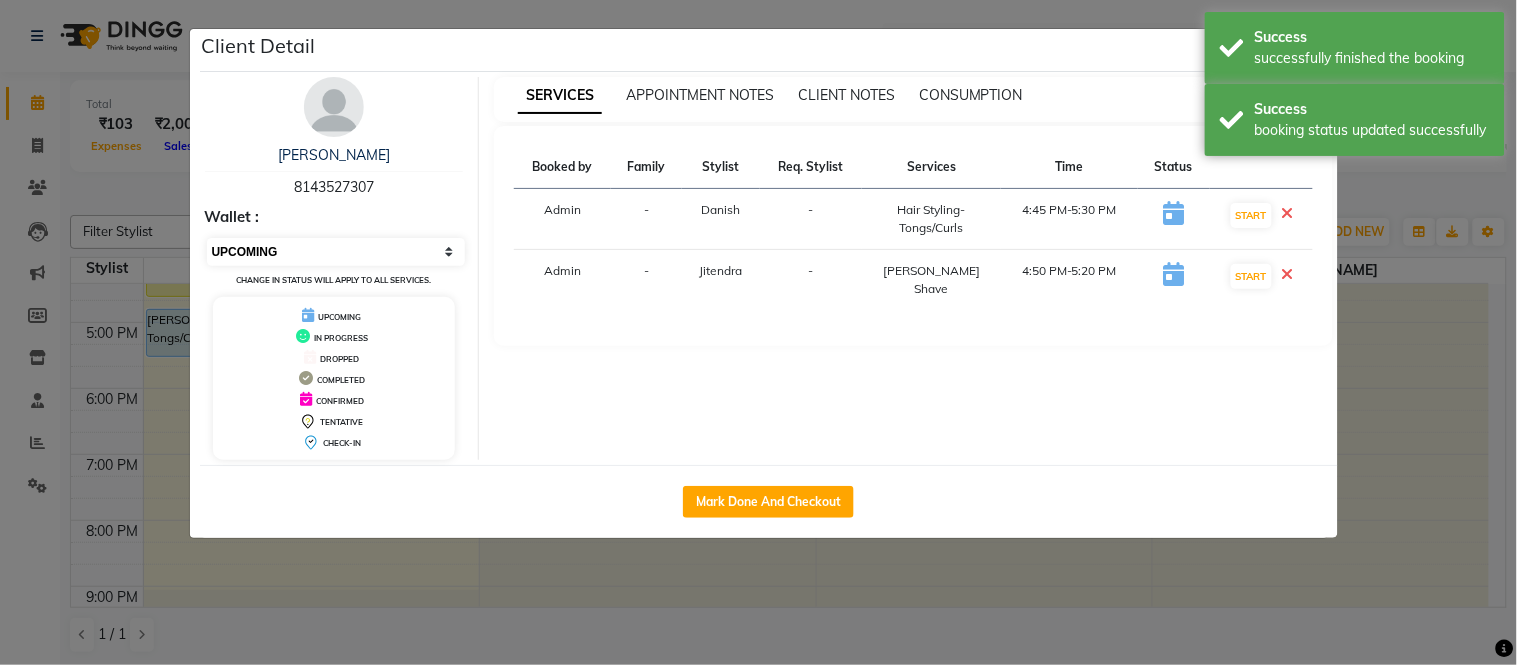 click on "Select IN SERVICE CONFIRMED TENTATIVE CHECK IN MARK DONE DROPPED UPCOMING" at bounding box center [336, 252] 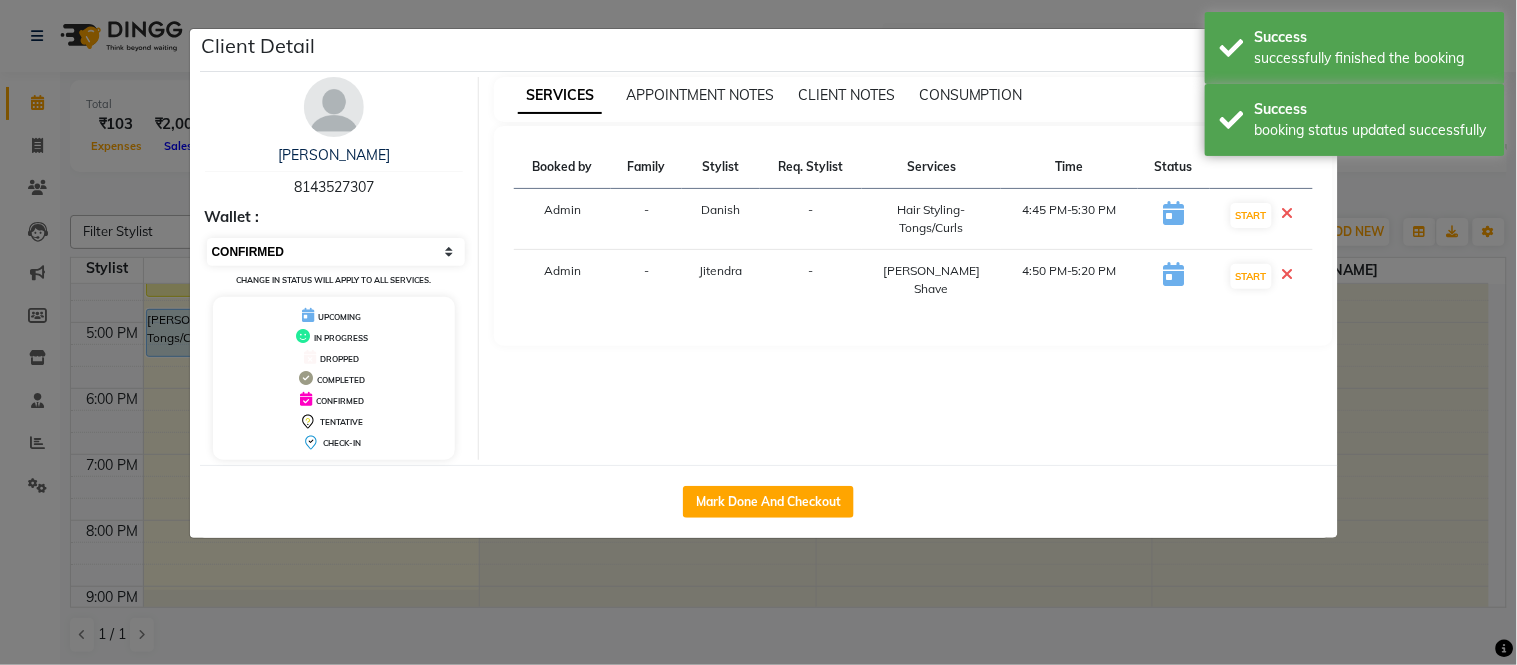 click on "Select IN SERVICE CONFIRMED TENTATIVE CHECK IN MARK DONE DROPPED UPCOMING" at bounding box center [336, 252] 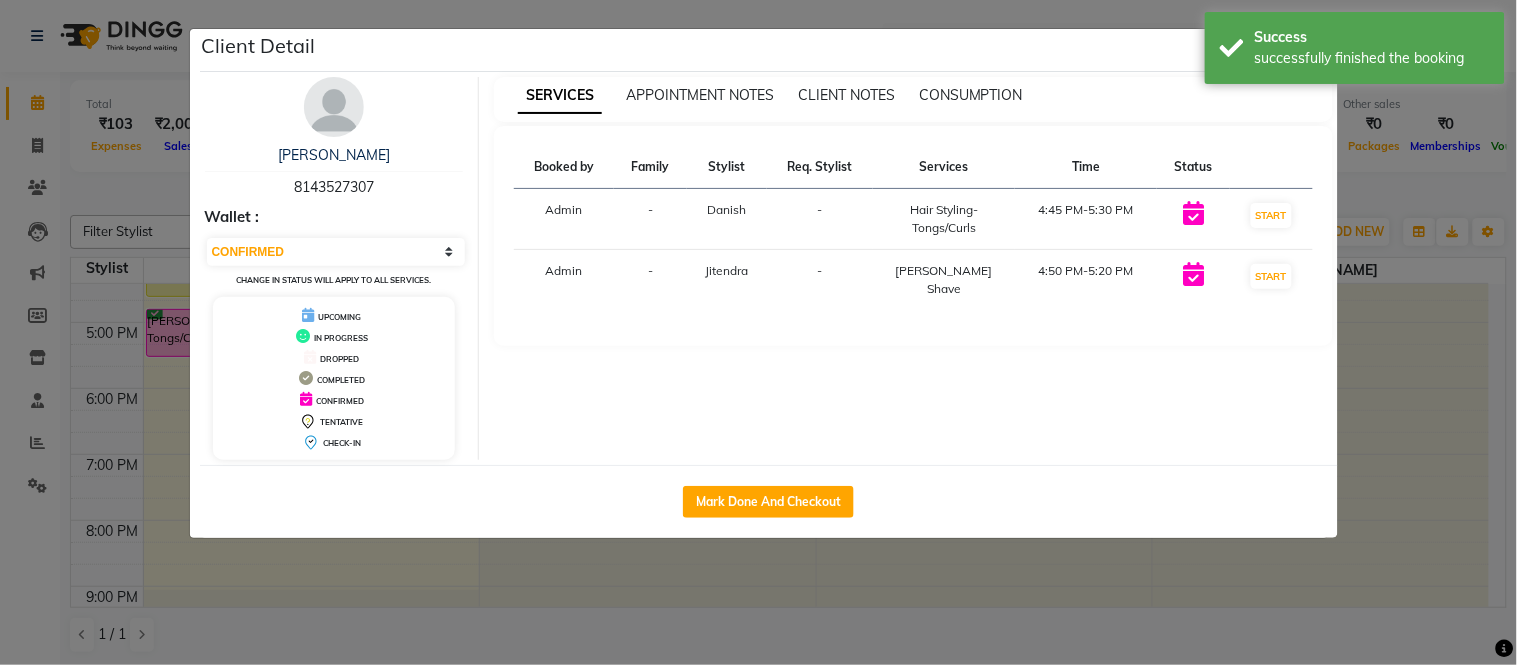 click on "SERVICES APPOINTMENT NOTES CLIENT NOTES CONSUMPTION Booked by Family Stylist Req. Stylist Services Time Status  Admin  - Danish -  Hair Styling-Tongs/Curls   4:45 PM-5:30 PM   START   Admin  - Jitendra -  [PERSON_NAME] Shave   4:50 PM-5:20 PM   START" at bounding box center (913, 268) 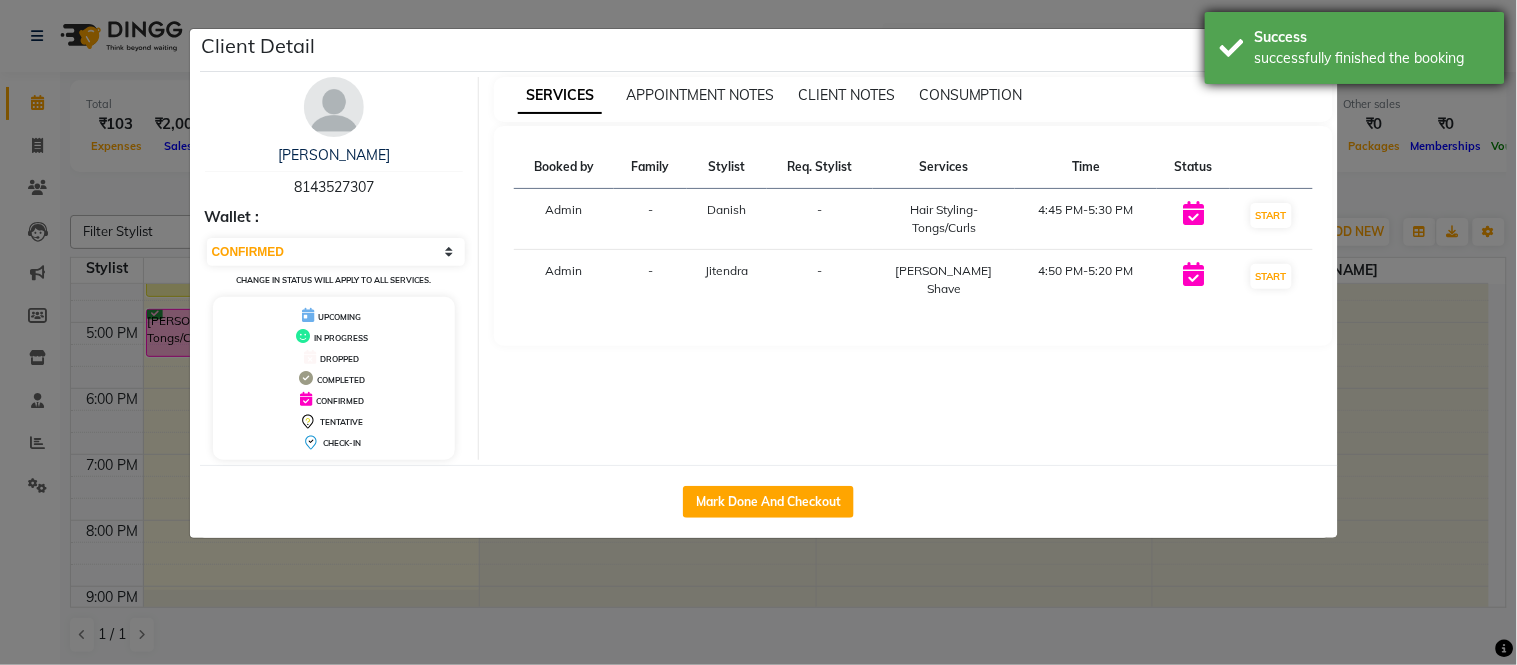 click on "Success   successfully finished the booking" at bounding box center [1355, 48] 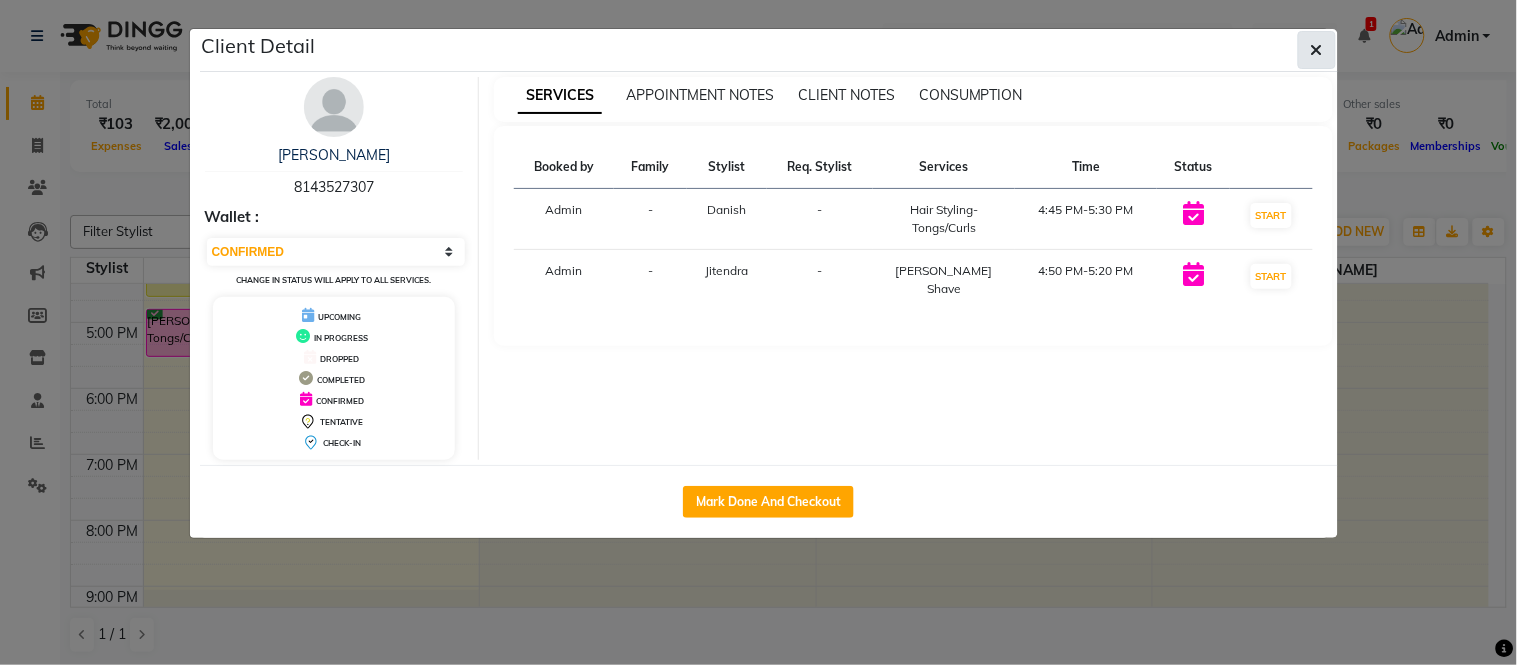click 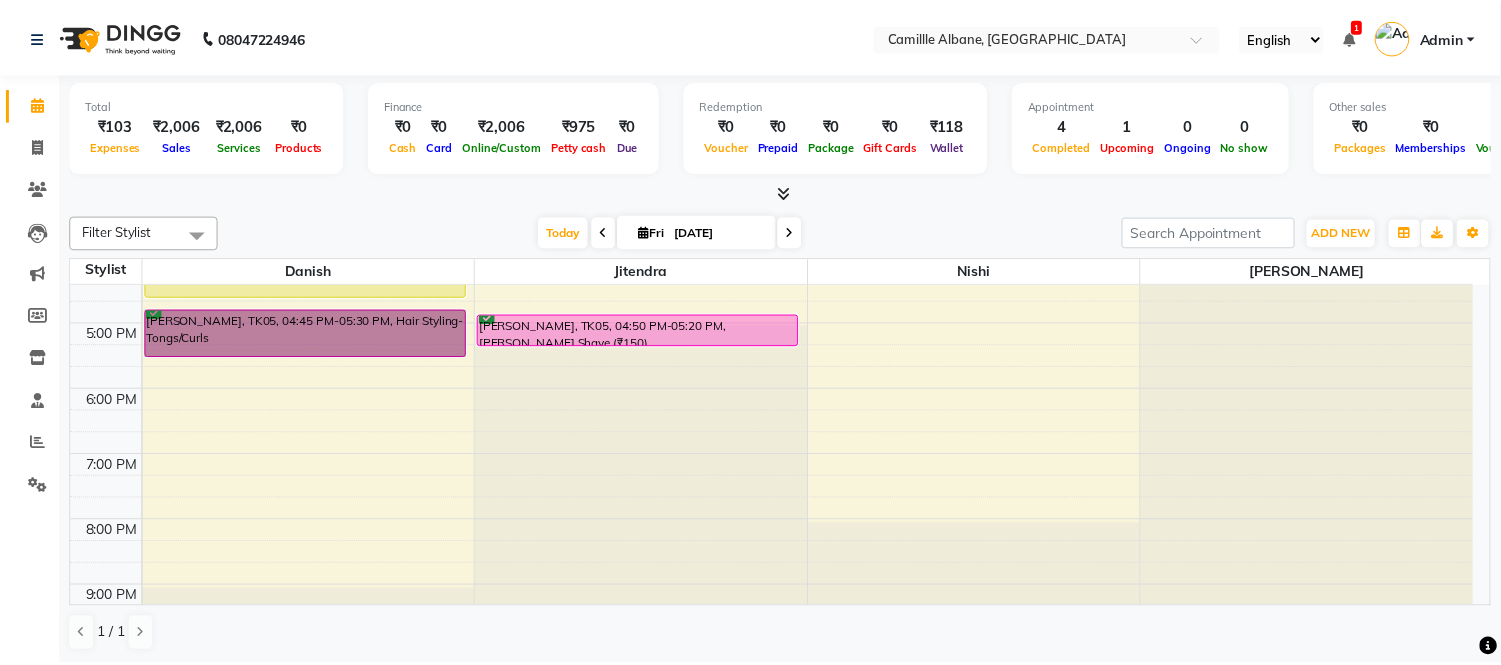 scroll, scrollTop: 370, scrollLeft: 0, axis: vertical 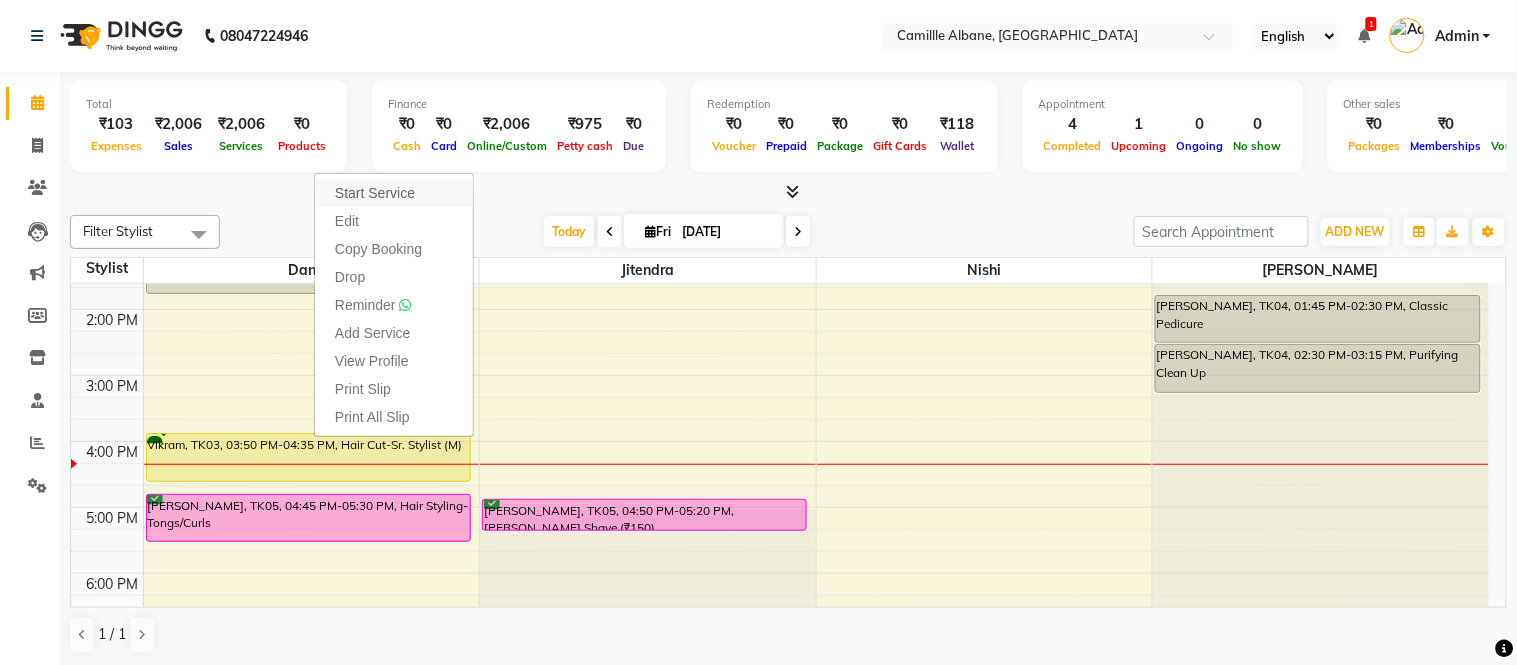 click on "Start Service" at bounding box center (394, 193) 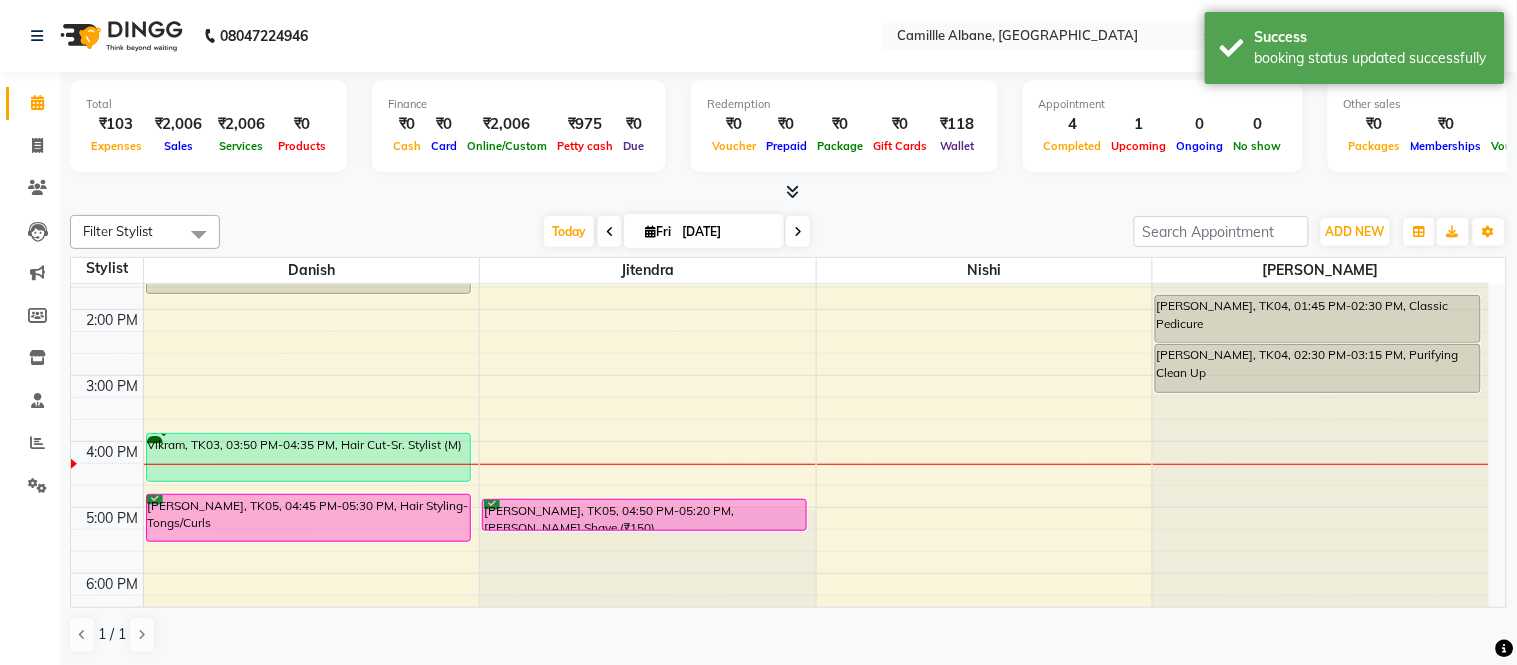 click on "08047224946 Select Location × Camillle Albane, Nallagandla English ENGLISH Español العربية मराठी हिंदी ગુજરાતી தமிழ் 中文 1 Notifications nothing to show Admin Manage Profile Change Password Sign out  Version:3.15.4" 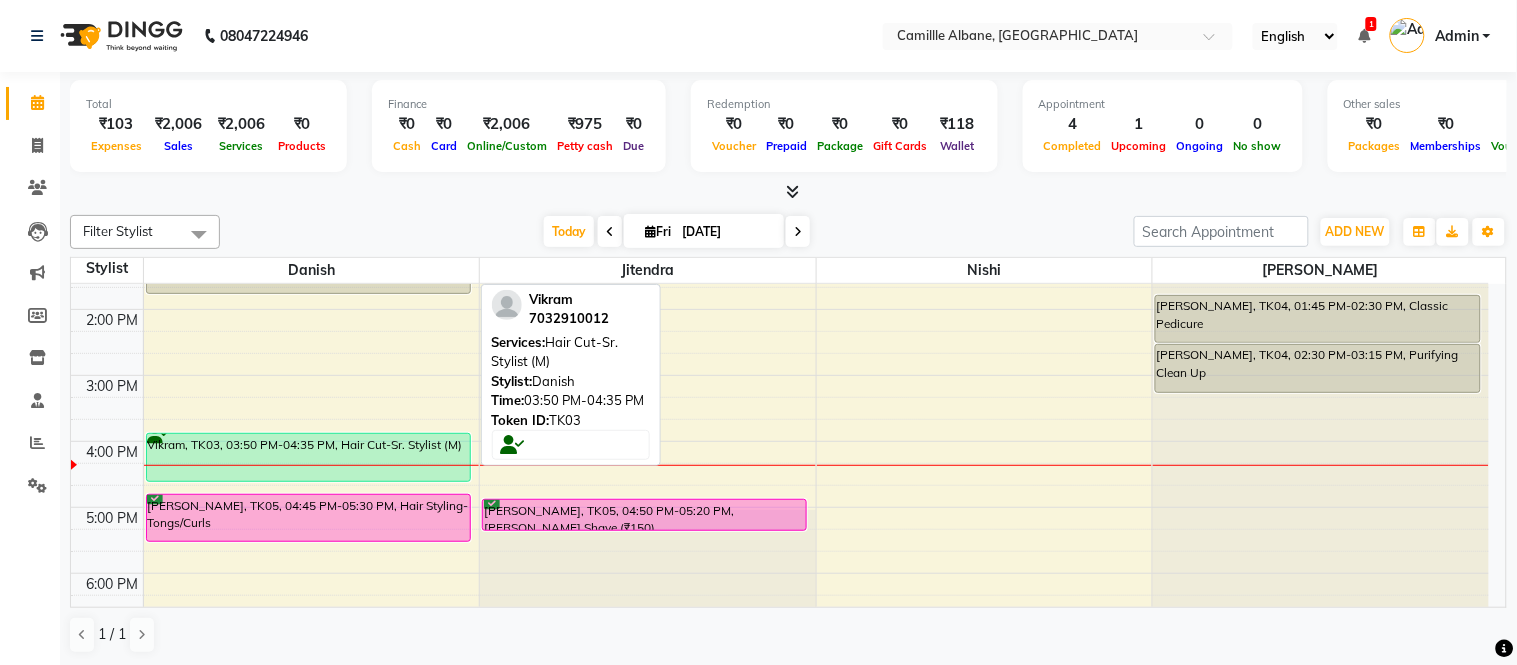 click on "Vikram, TK03, 03:50 PM-04:35 PM, Hair Cut-Sr. Stylist (M)" at bounding box center (308, 457) 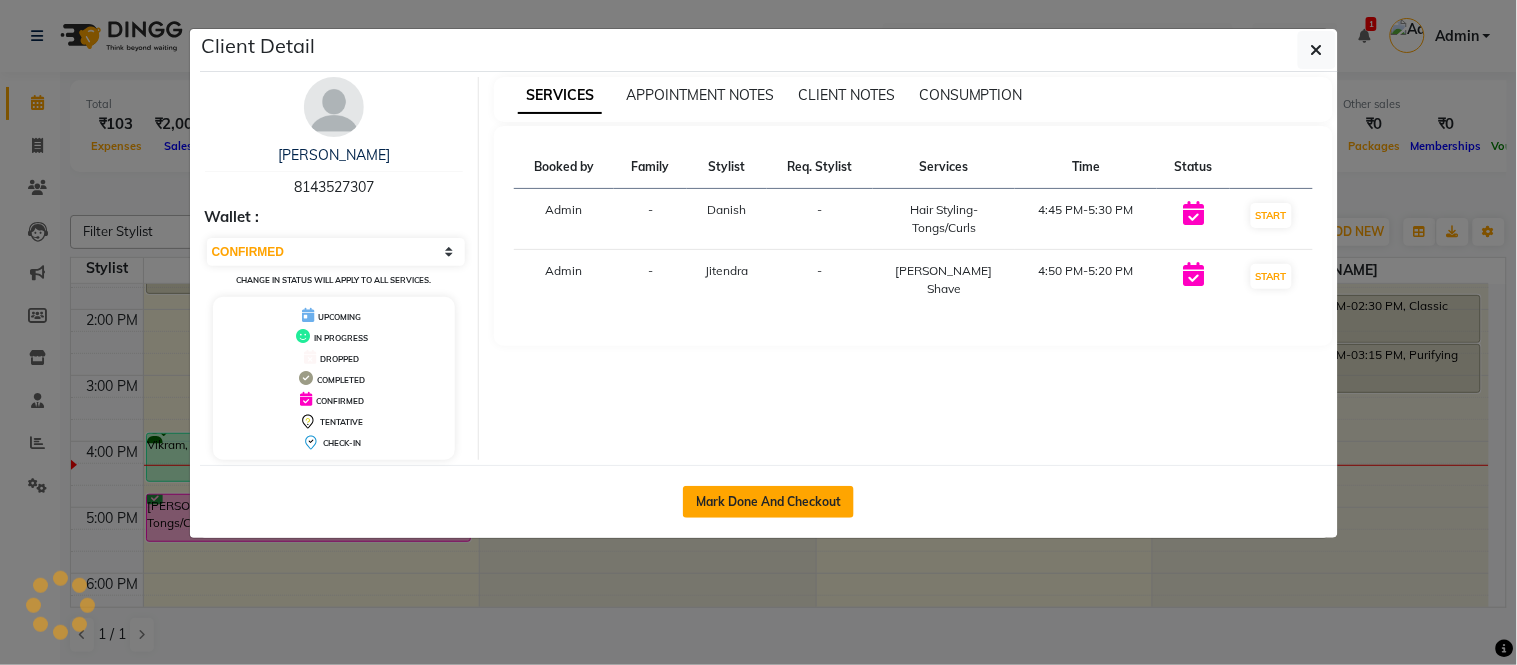 click on "Mark Done And Checkout" 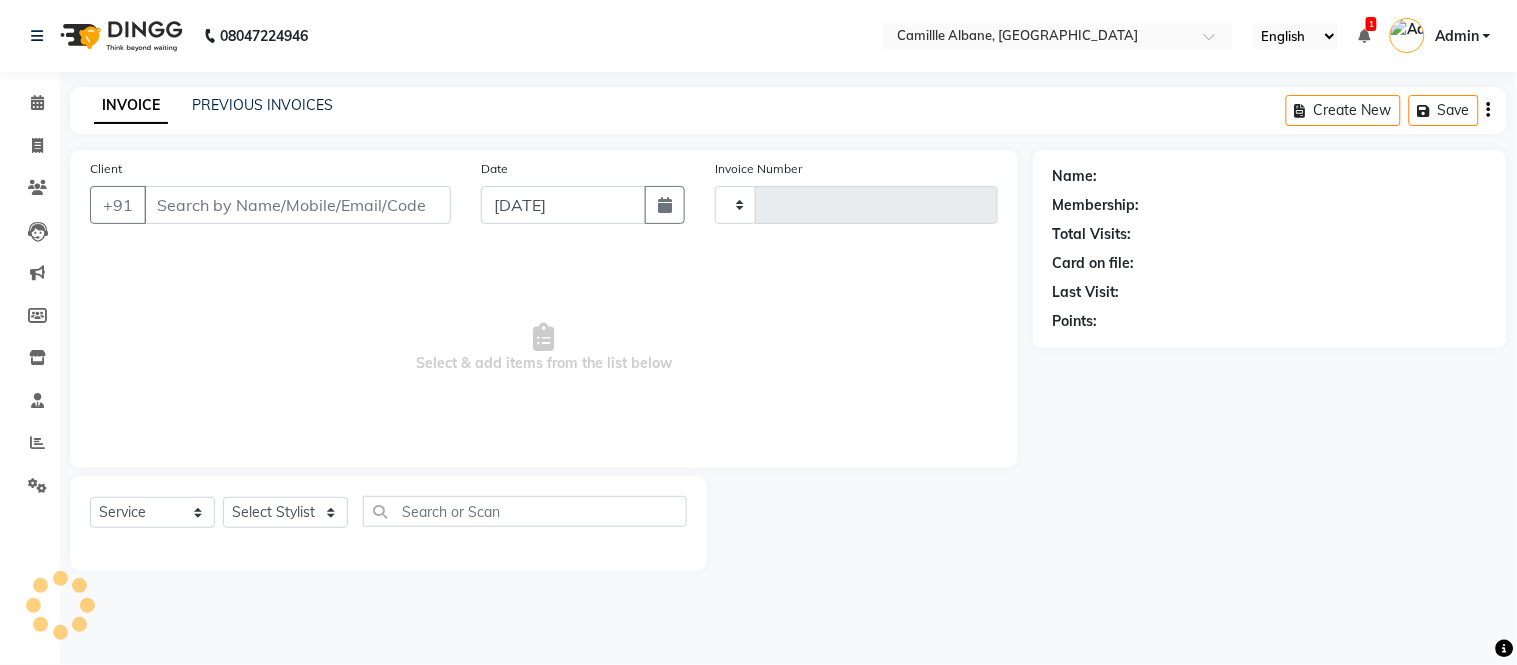 type on "0725" 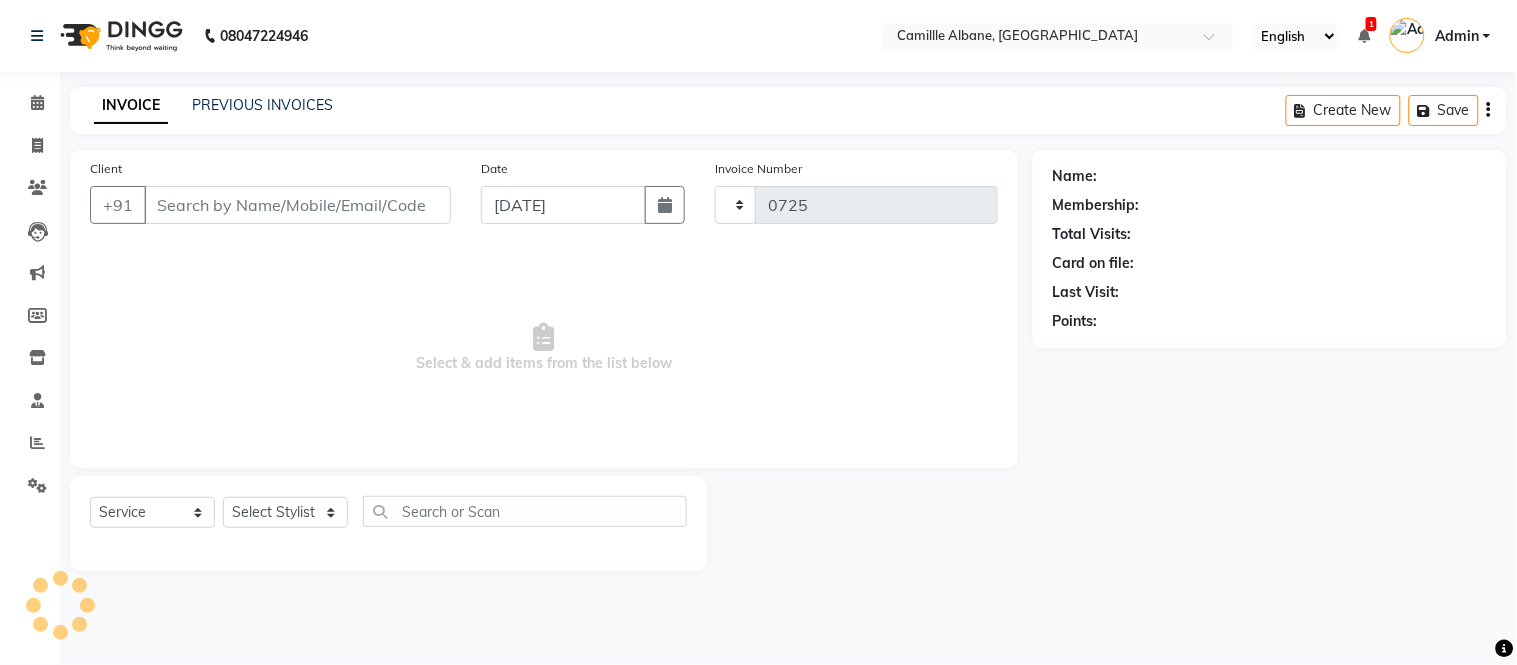 select on "7025" 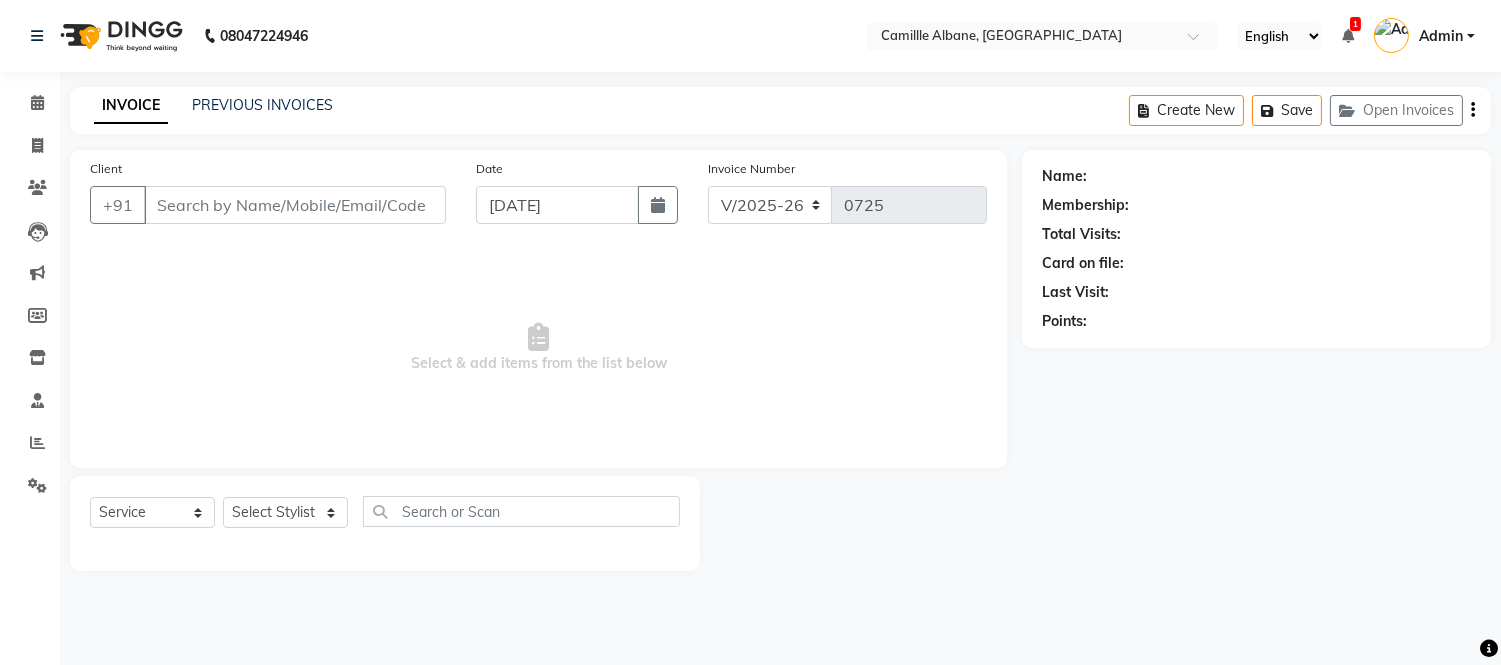 type on "8143527307" 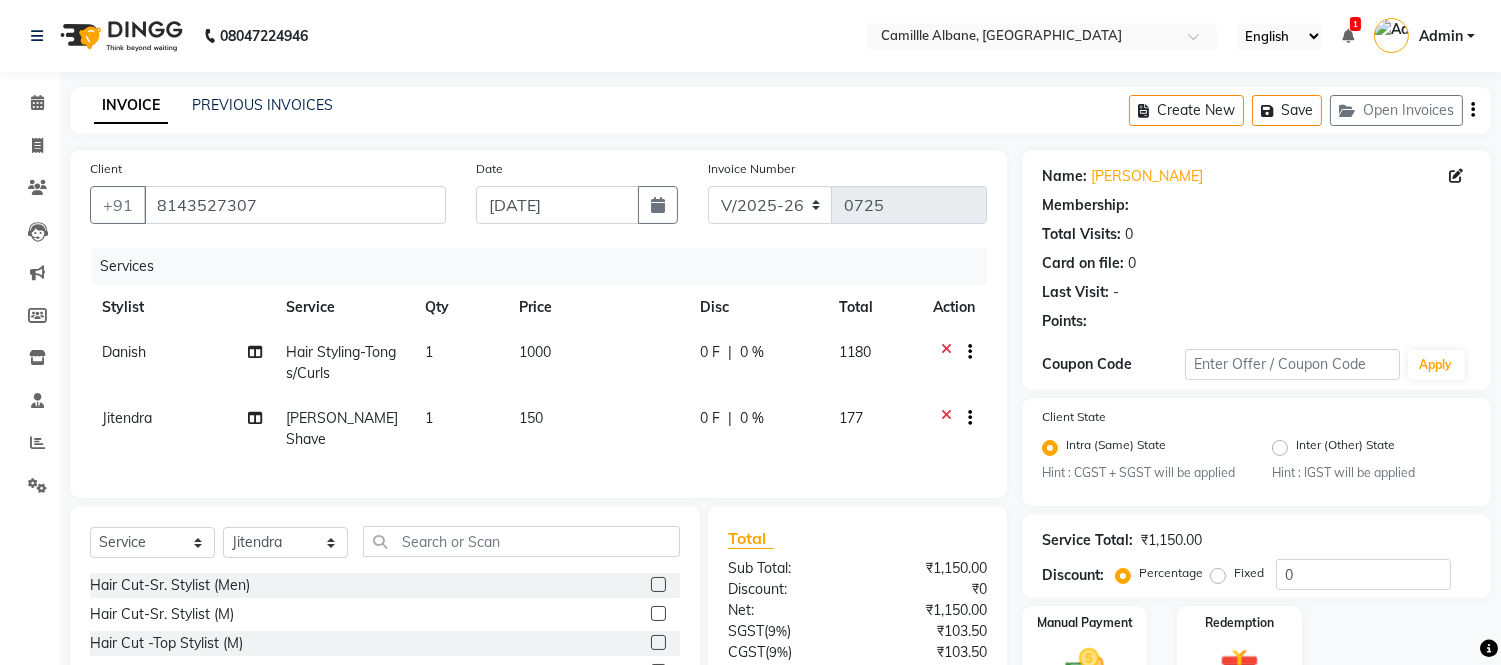 select on "1: Object" 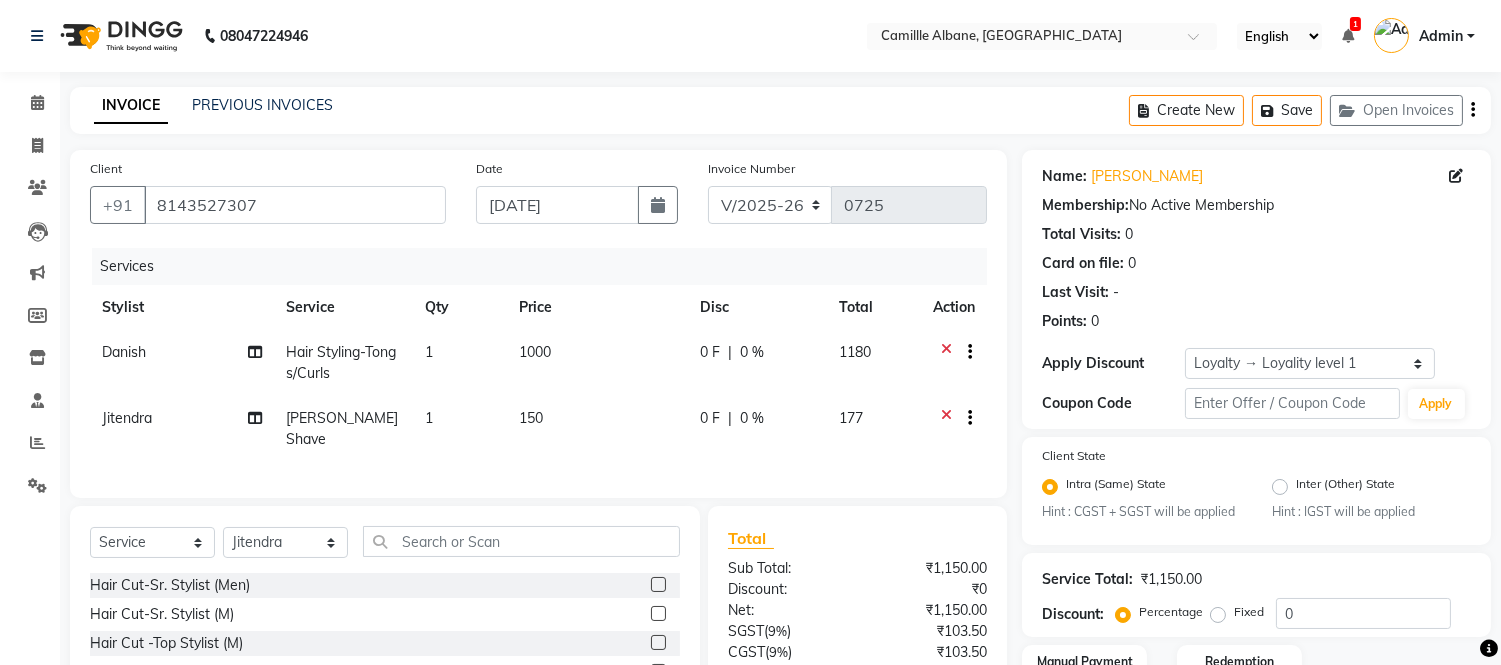 click 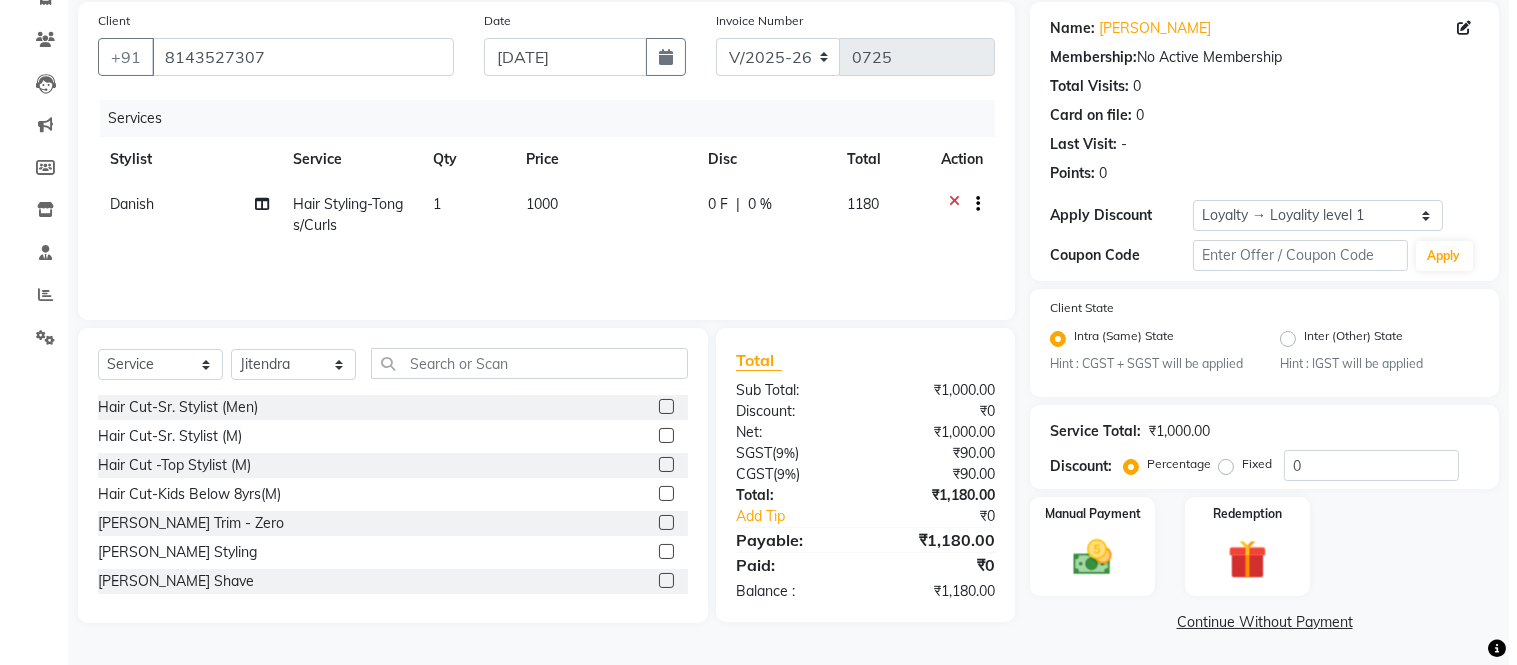 scroll, scrollTop: 0, scrollLeft: 0, axis: both 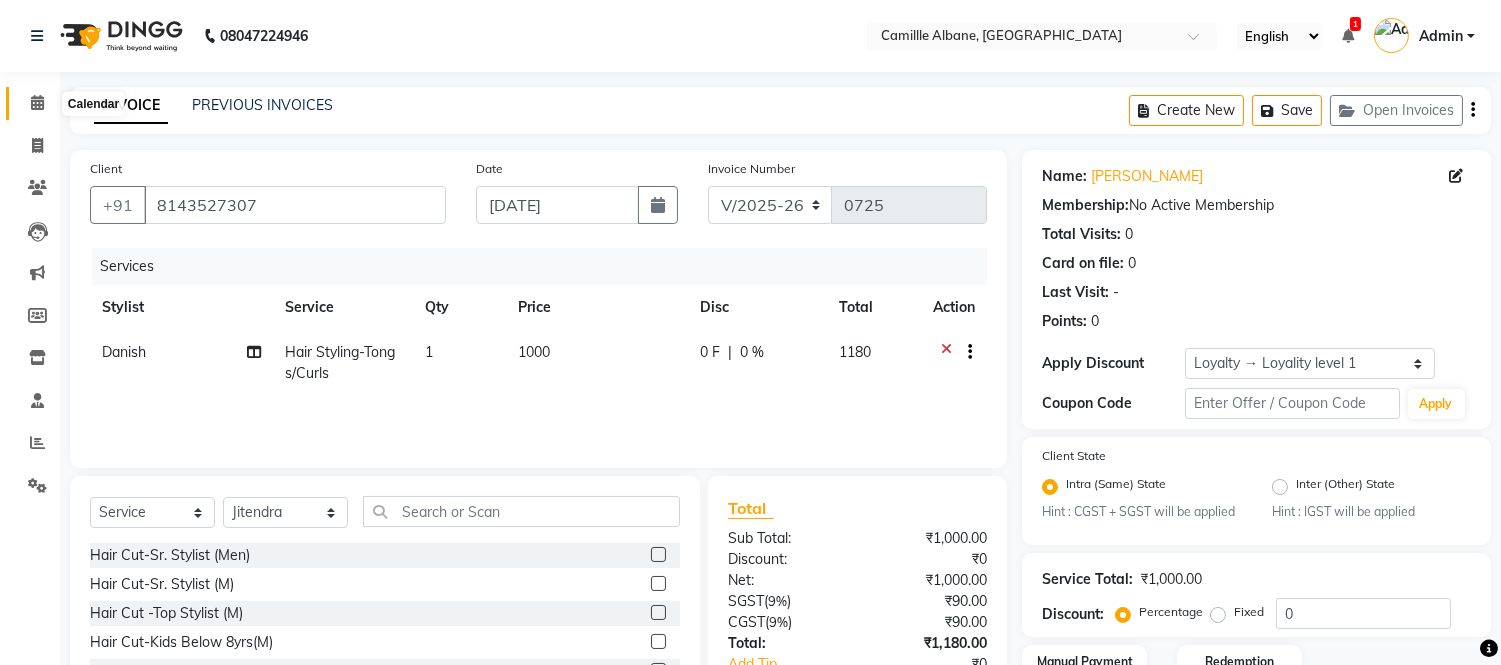 click 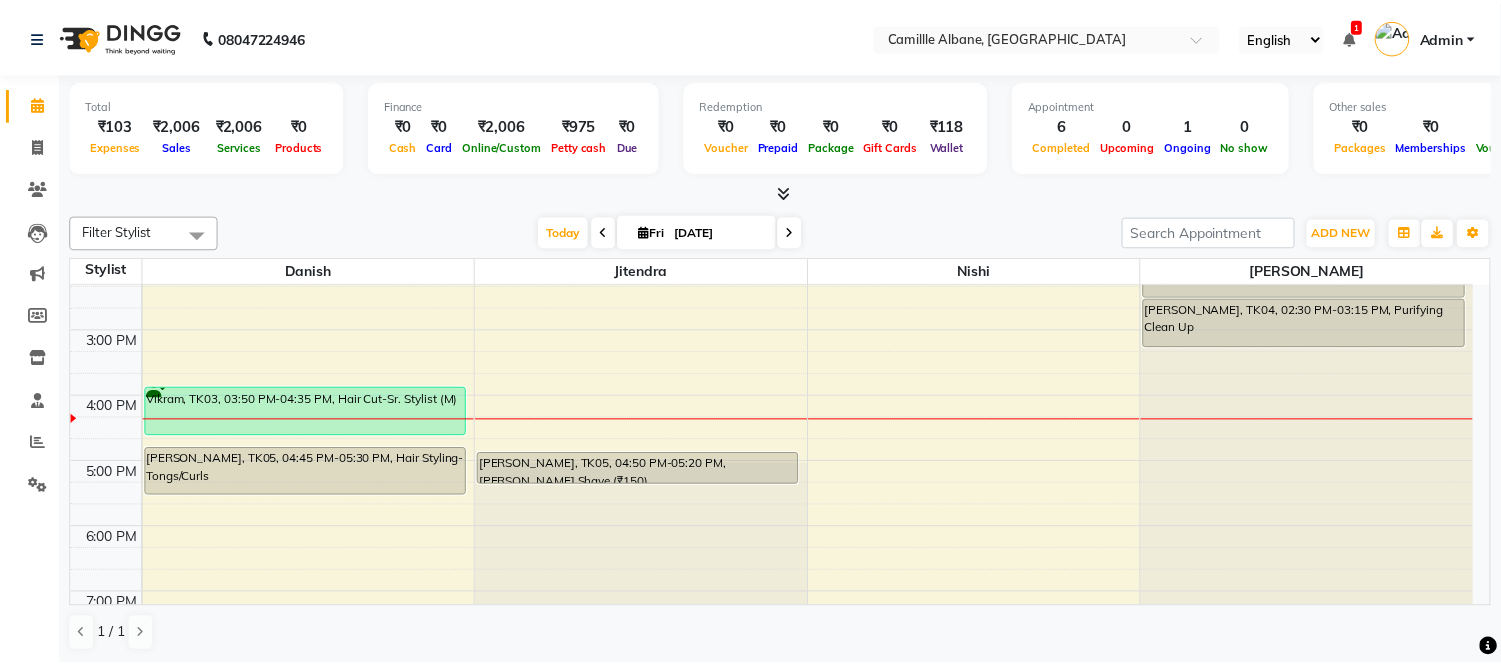 scroll, scrollTop: 345, scrollLeft: 0, axis: vertical 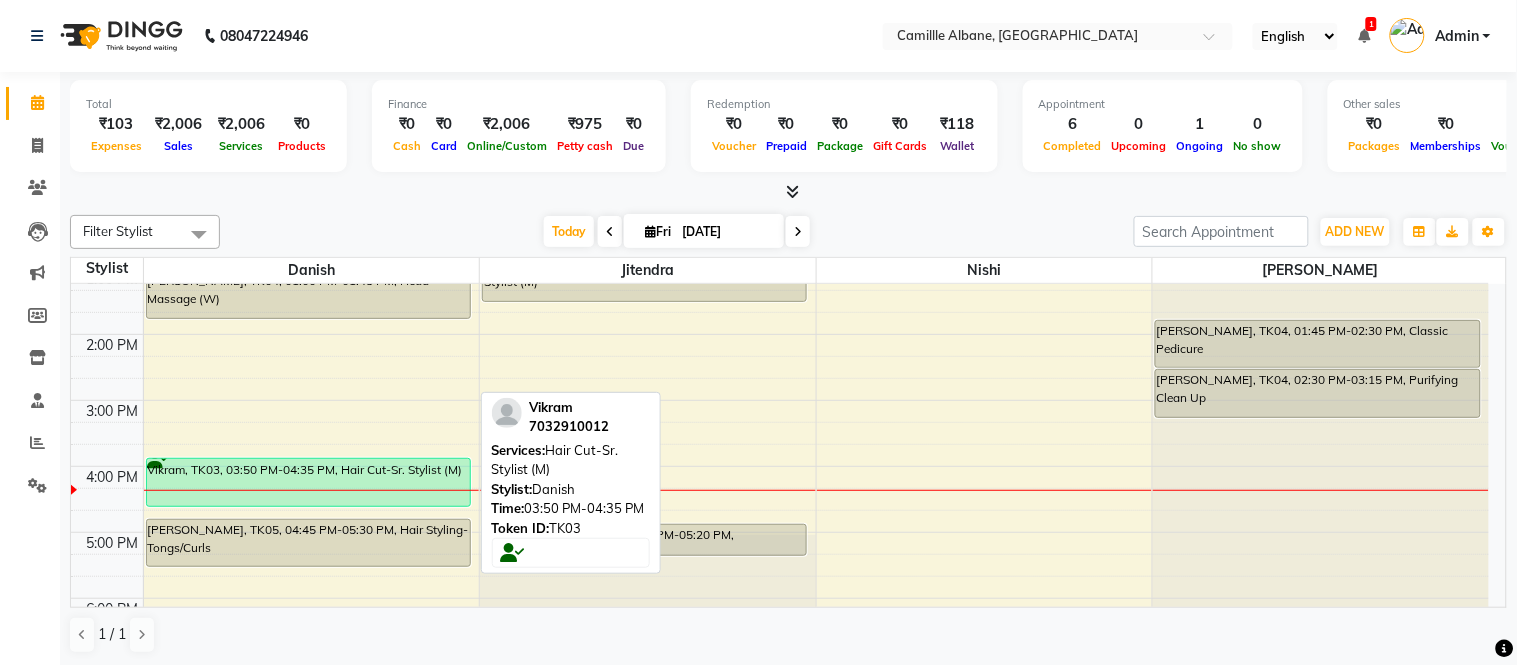 click on "Vikram, TK03, 03:50 PM-04:35 PM, Hair Cut-Sr. Stylist (M)" at bounding box center [308, 482] 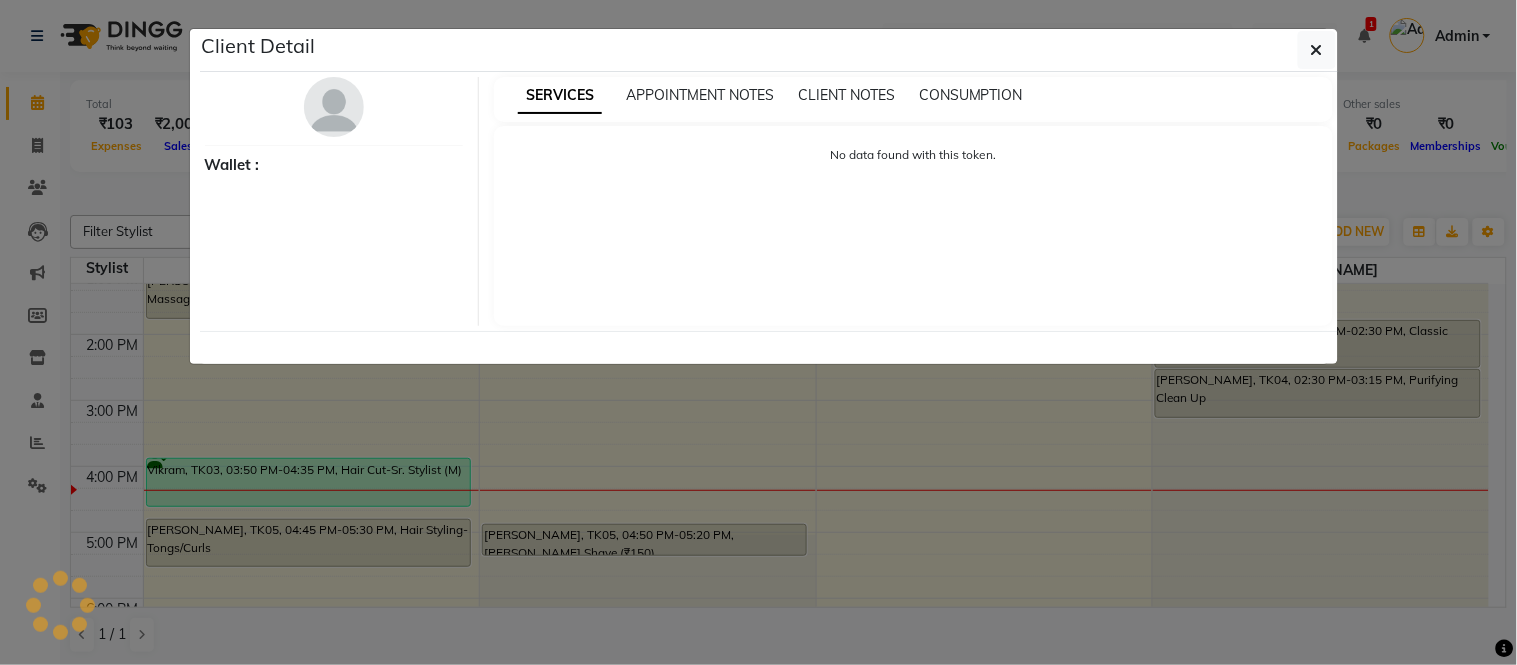 select on "1" 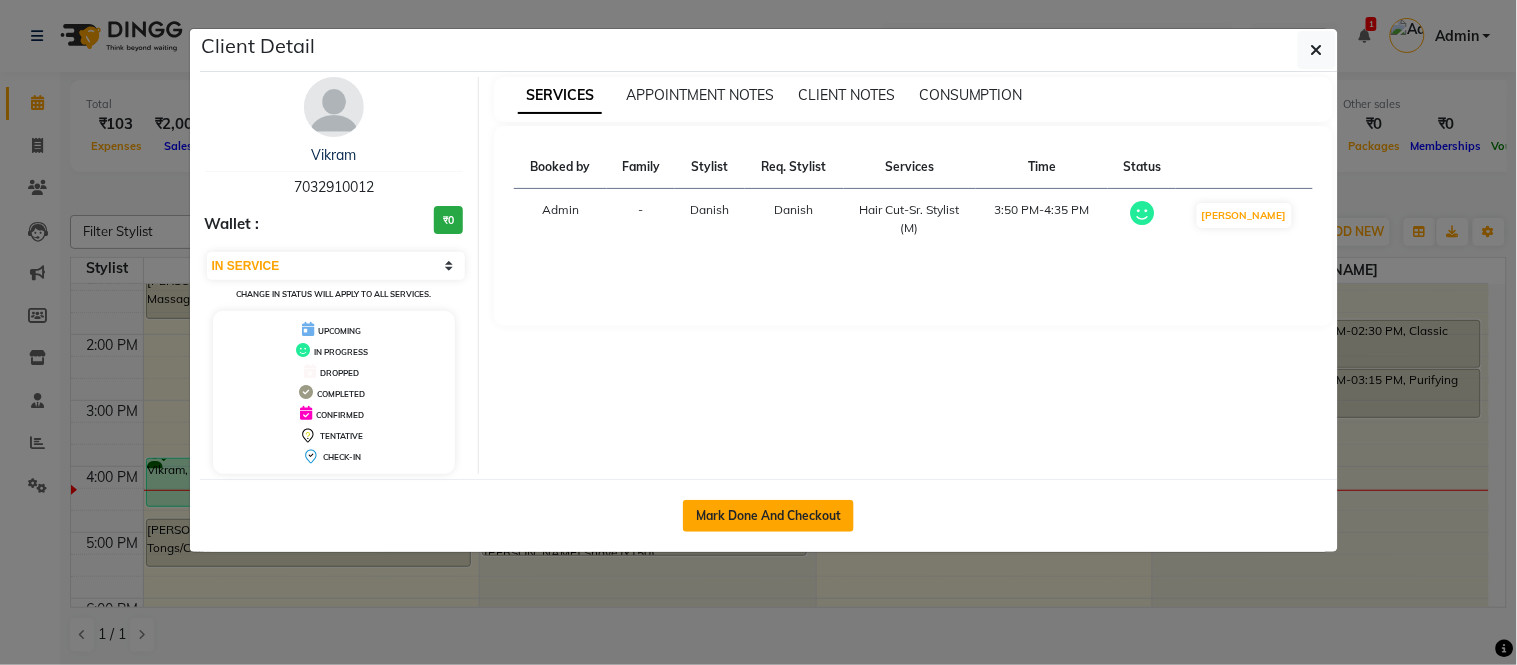 click on "Mark Done And Checkout" 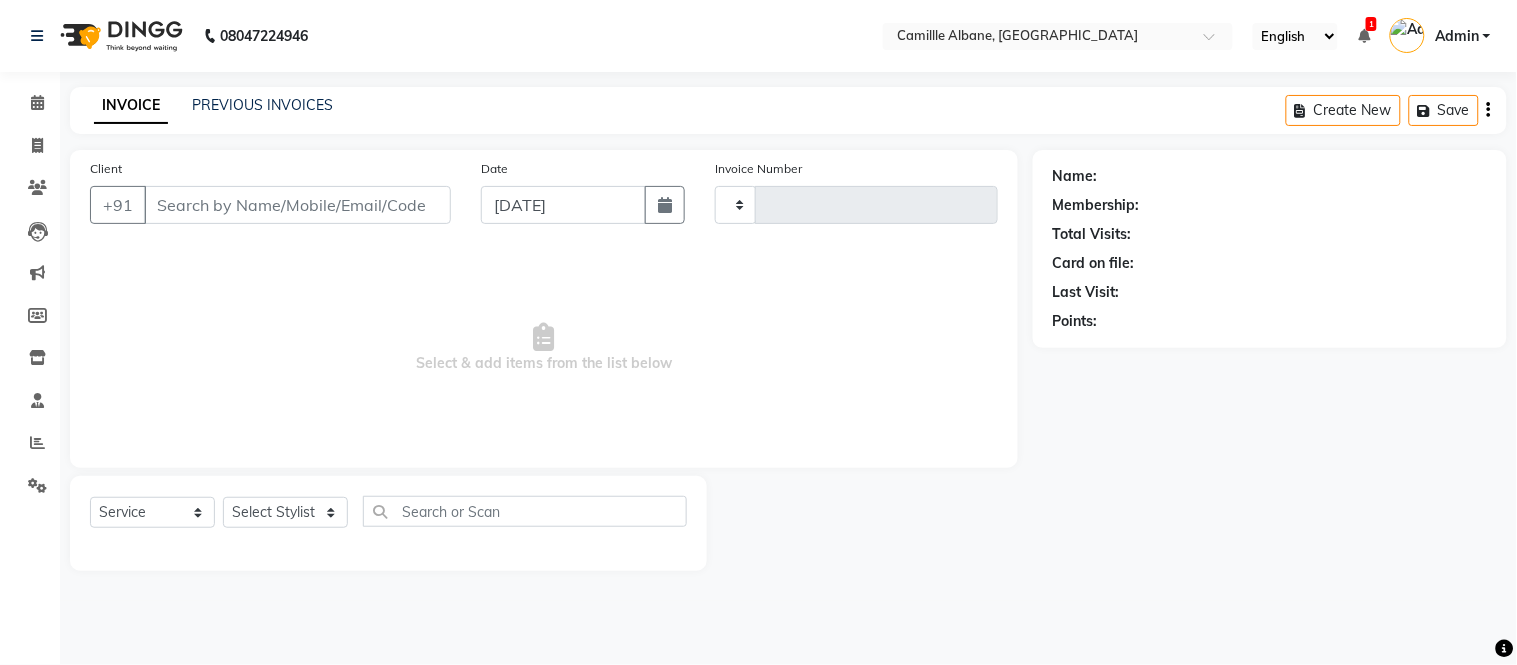 type on "0725" 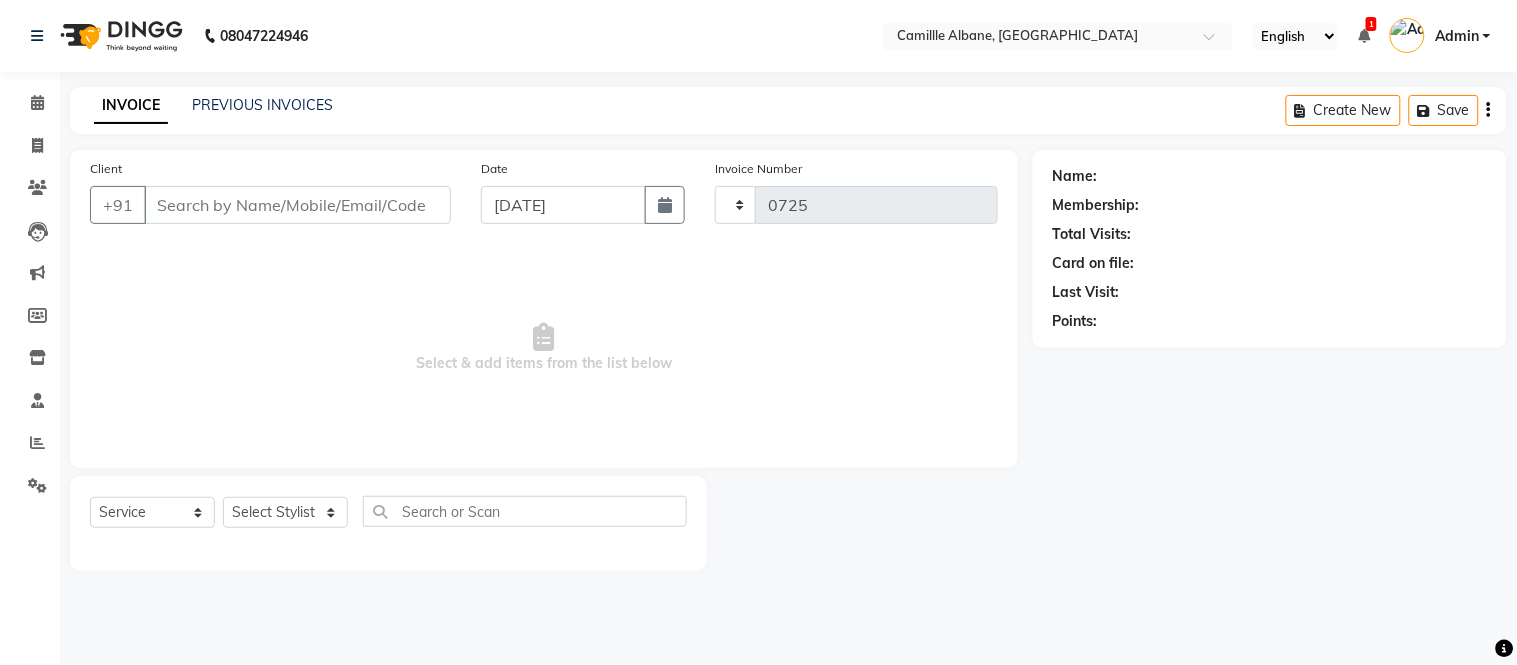 select on "7025" 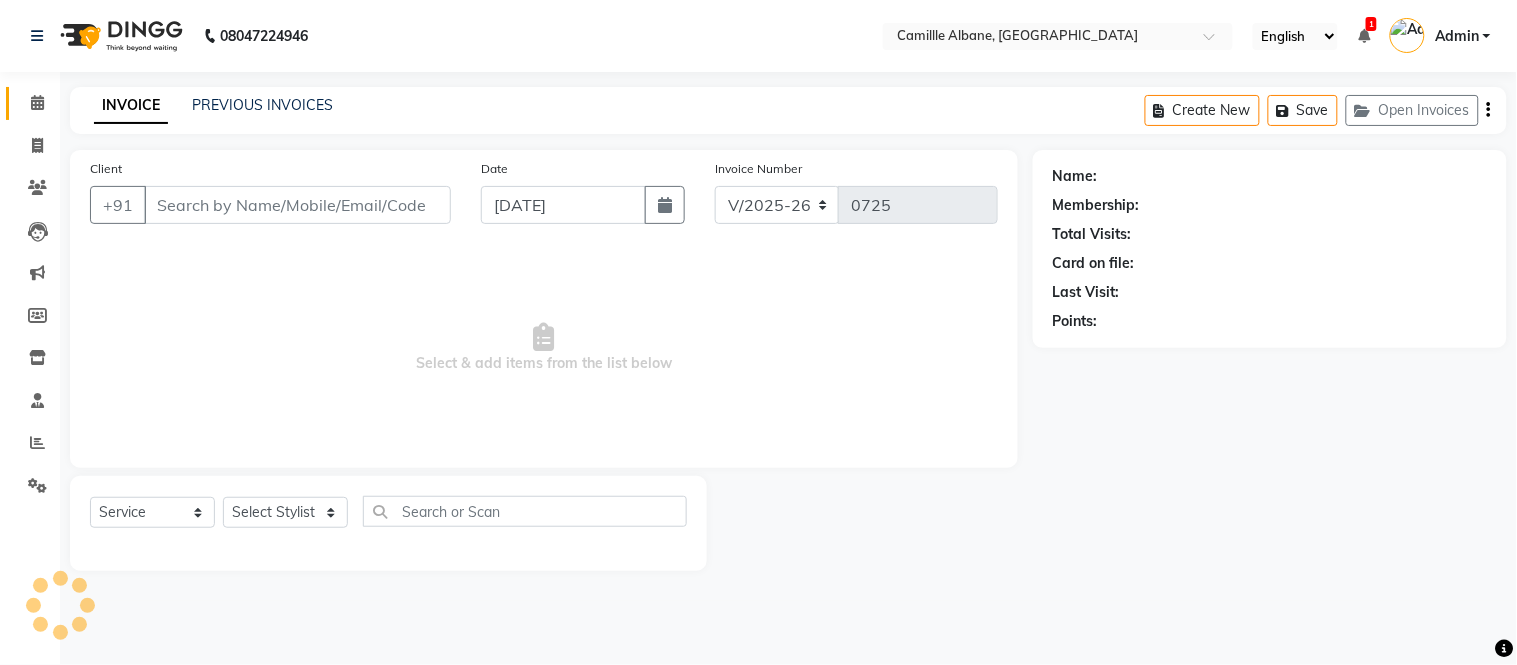 type on "7032910012" 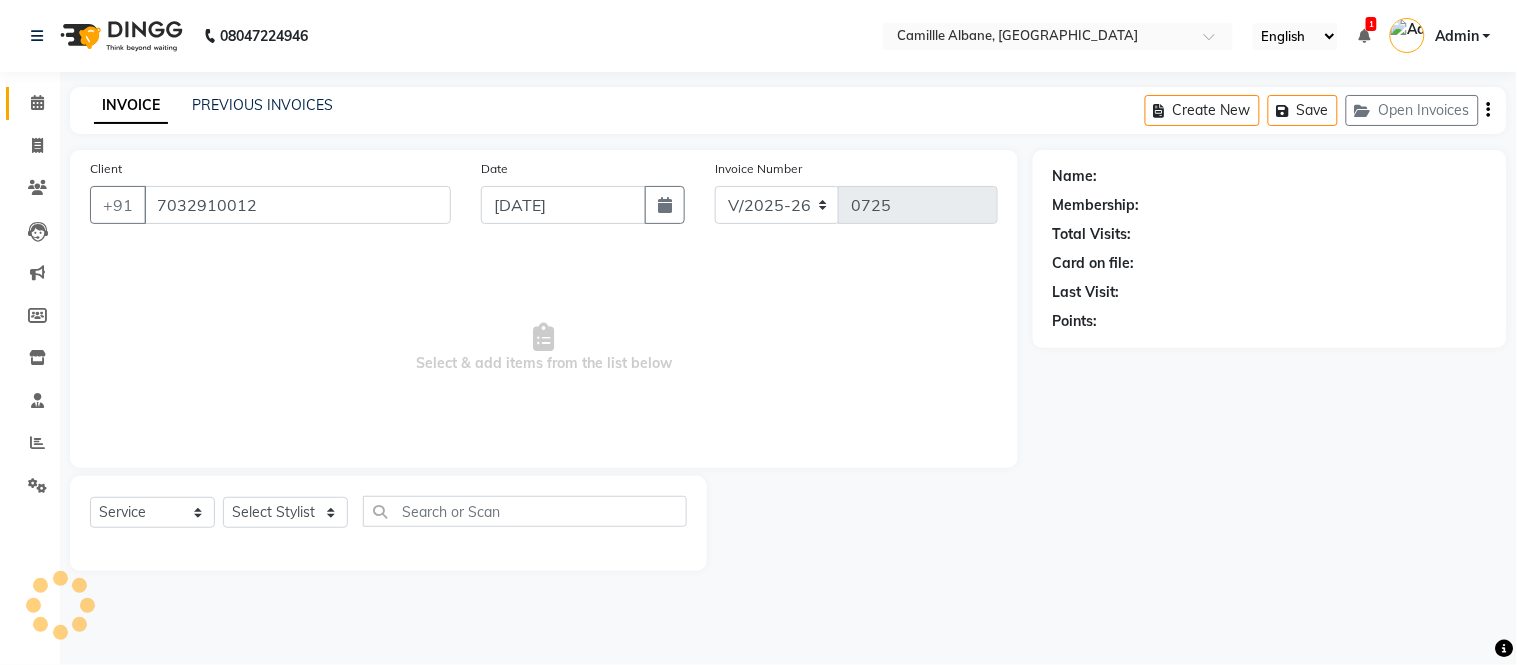 select on "57806" 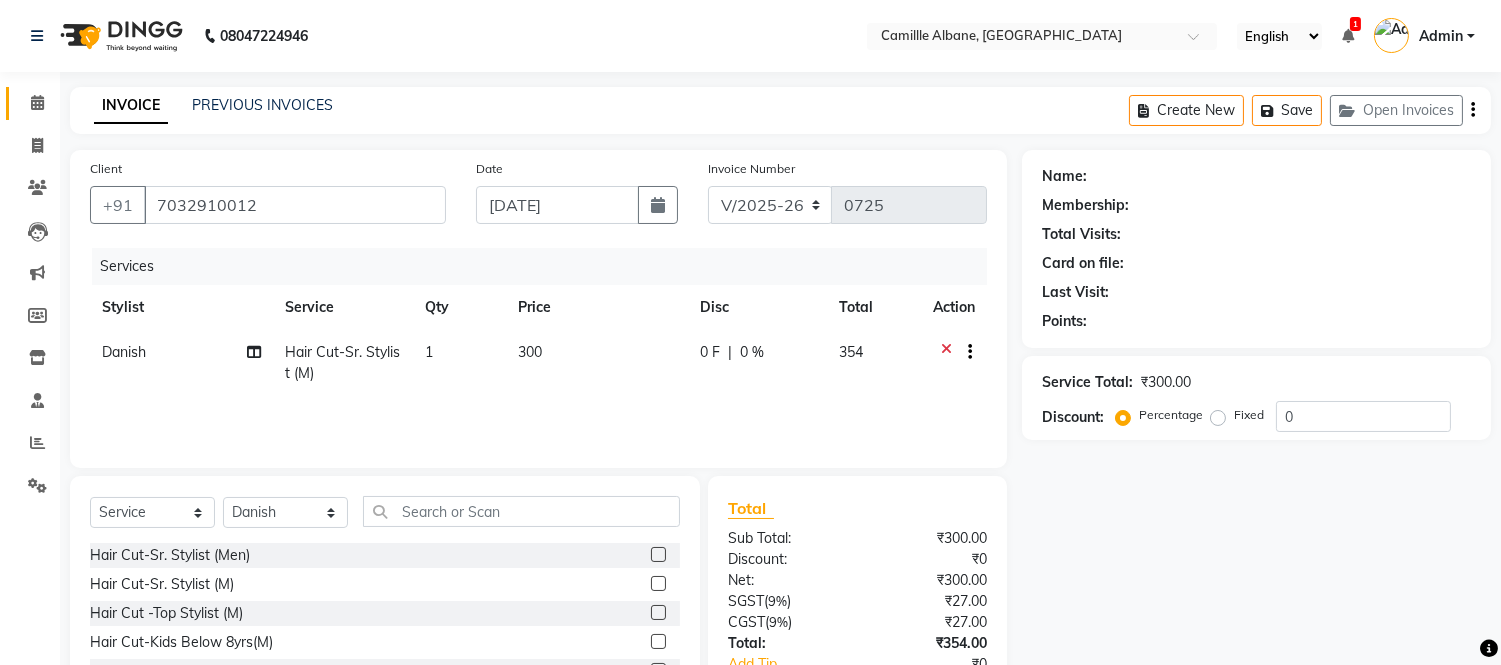 select on "1: Object" 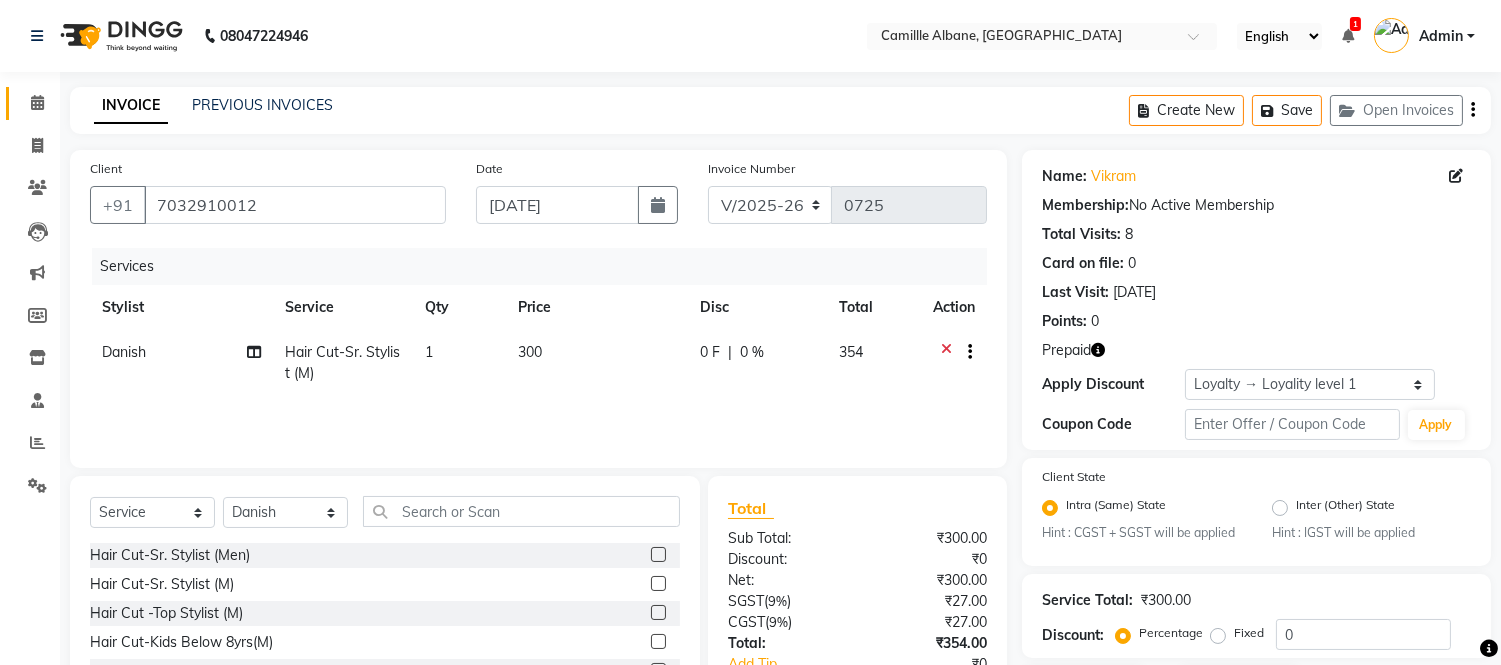 scroll, scrollTop: 170, scrollLeft: 0, axis: vertical 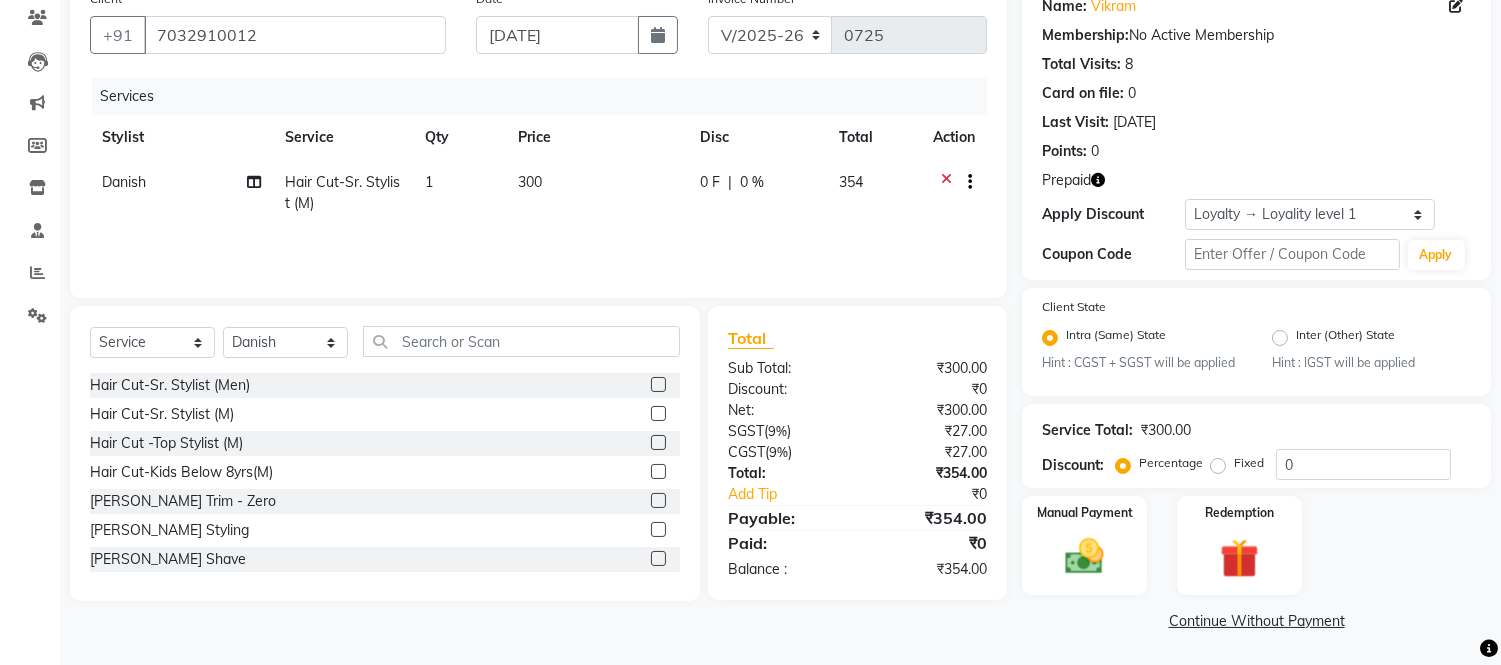 click 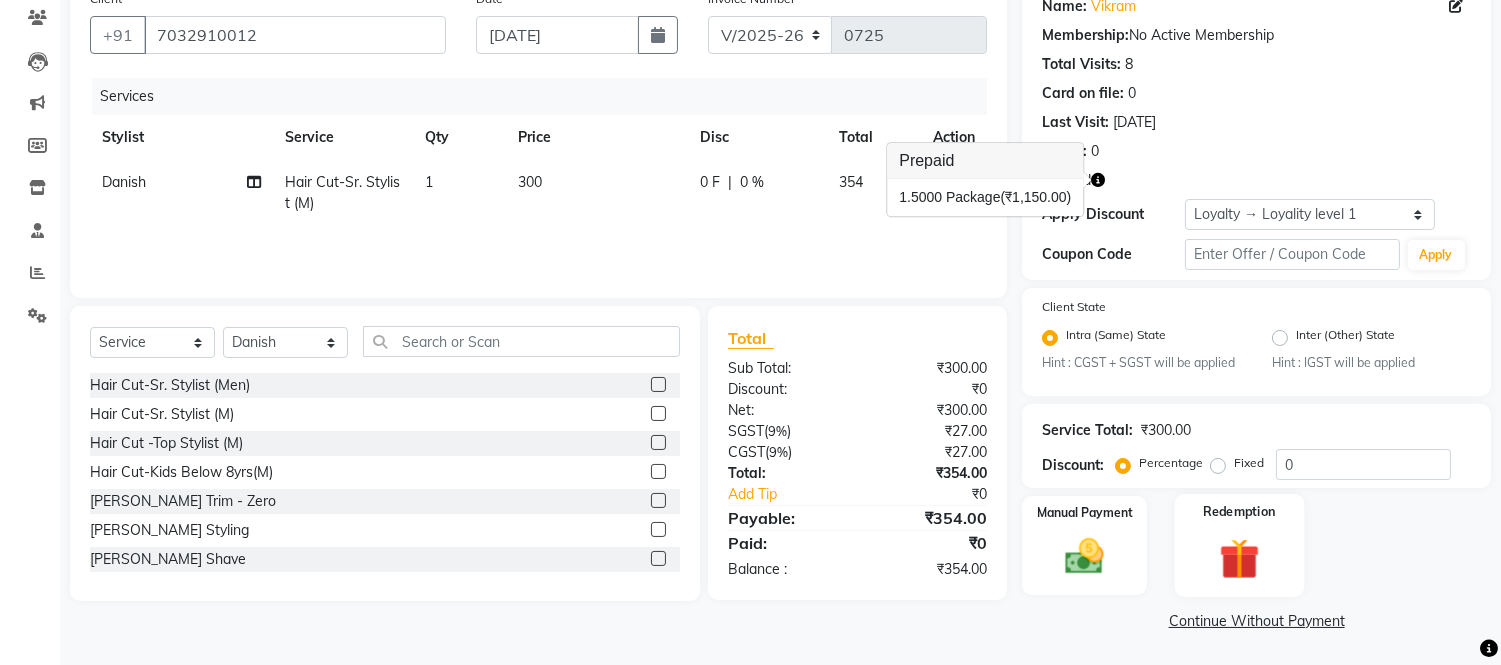 click 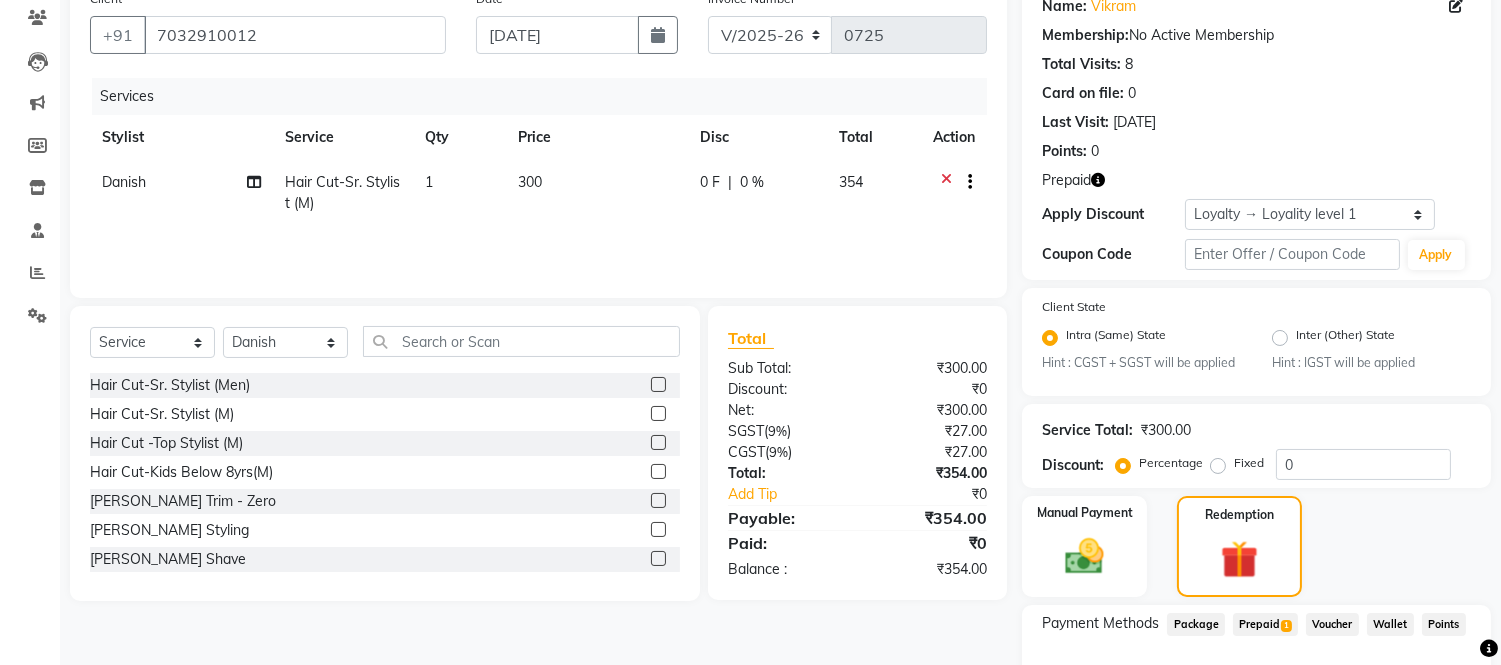 scroll, scrollTop: 298, scrollLeft: 0, axis: vertical 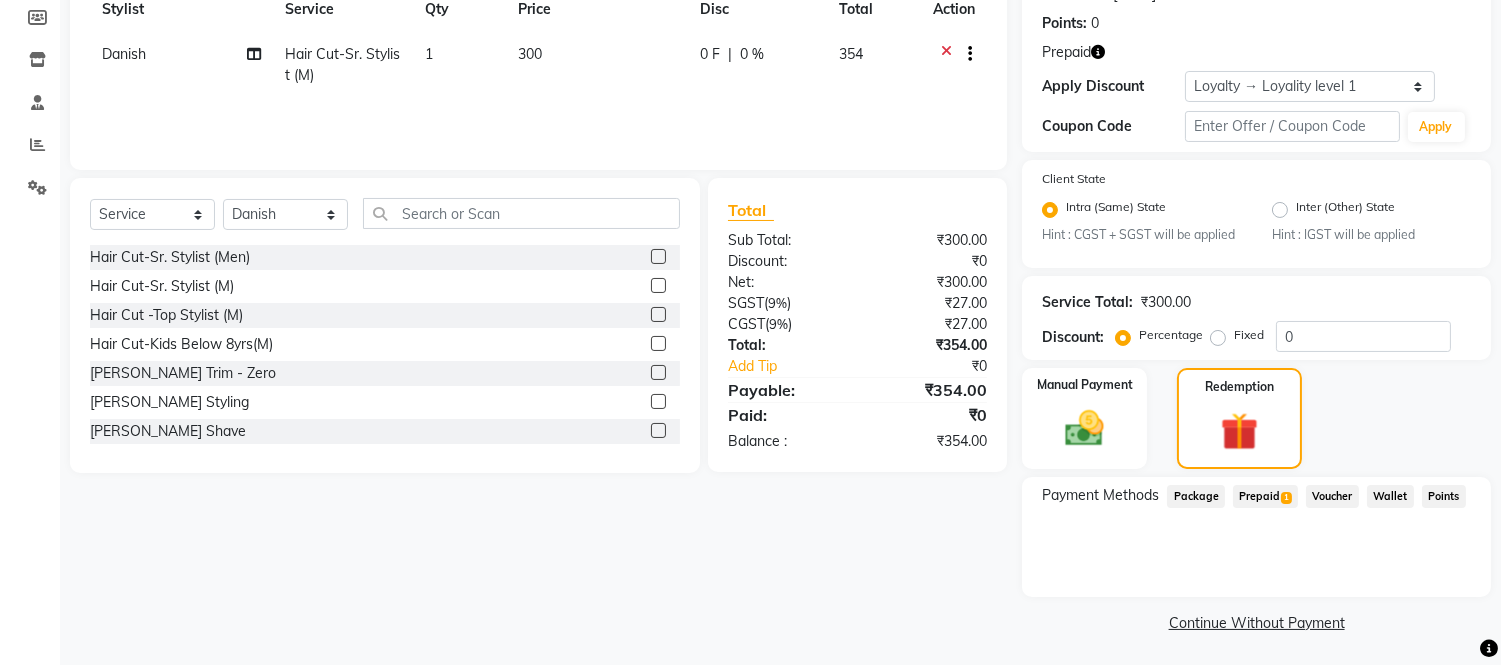 click on "Prepaid  1" 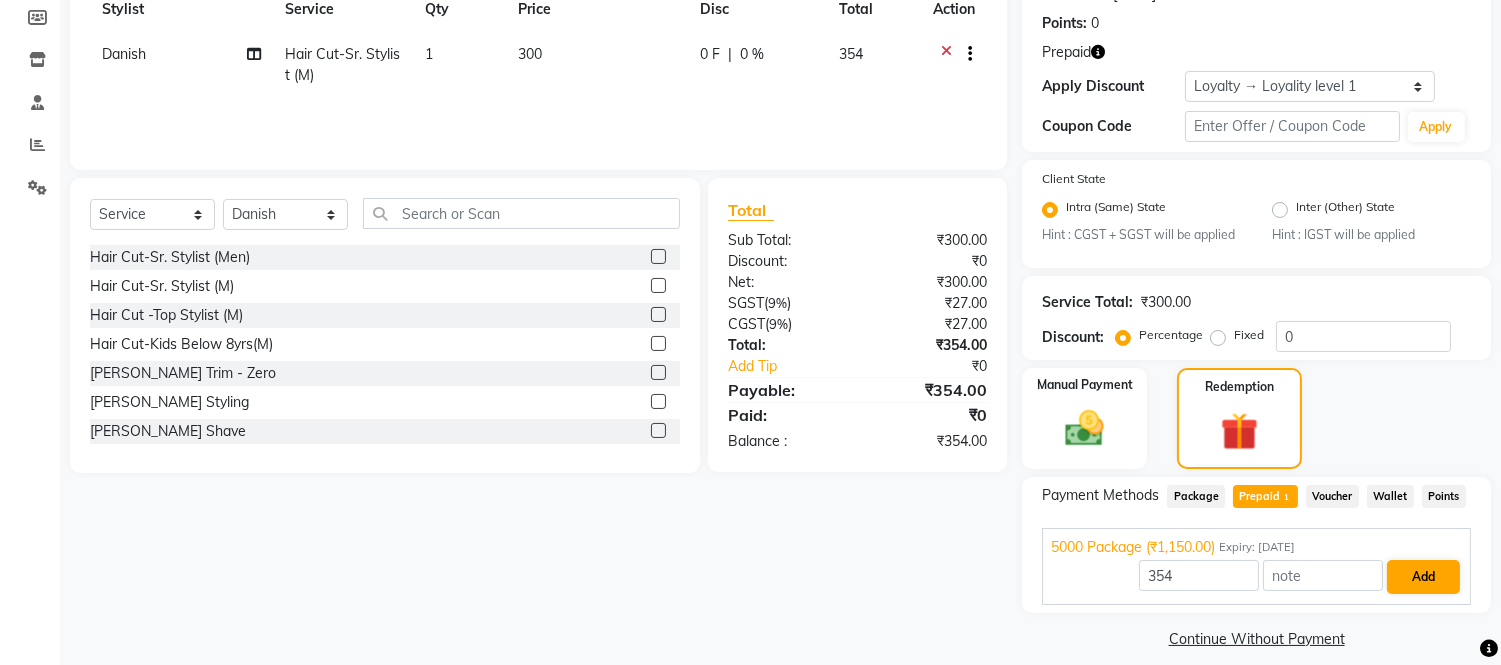 scroll, scrollTop: 315, scrollLeft: 0, axis: vertical 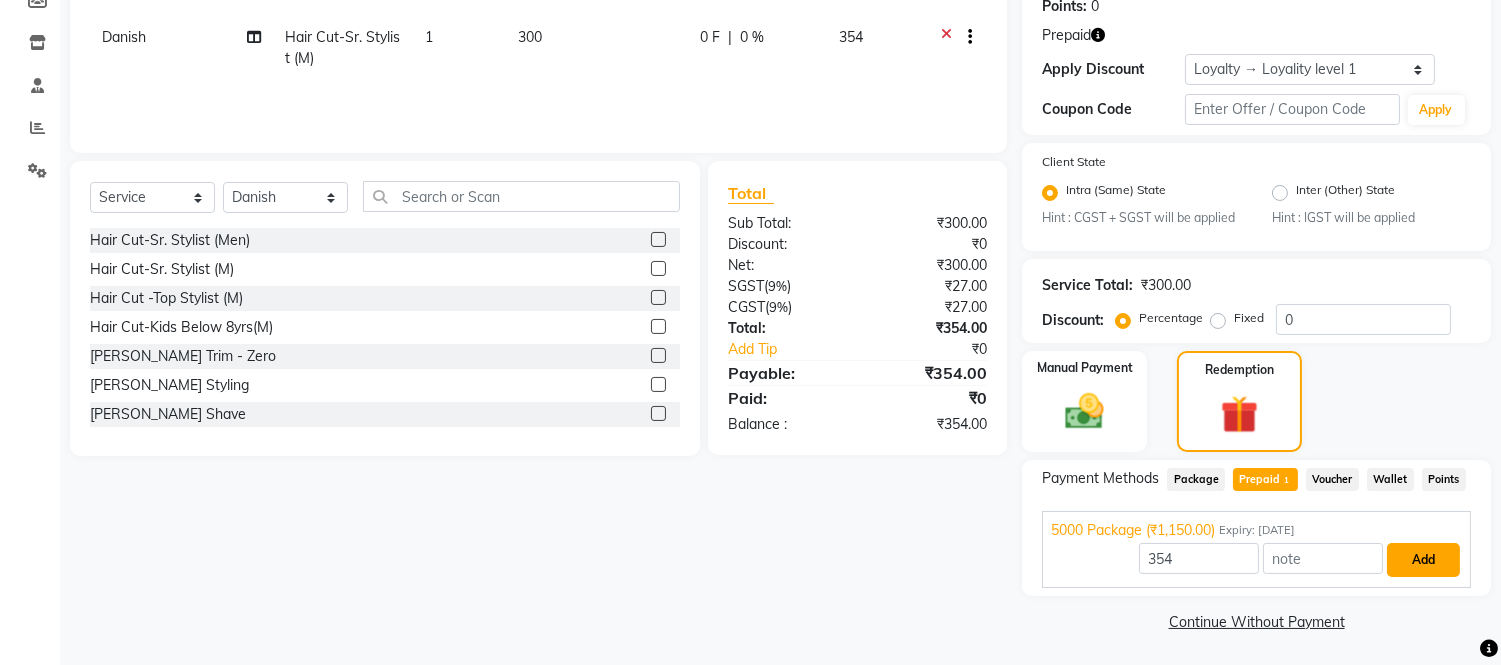 click on "Add" at bounding box center (1423, 560) 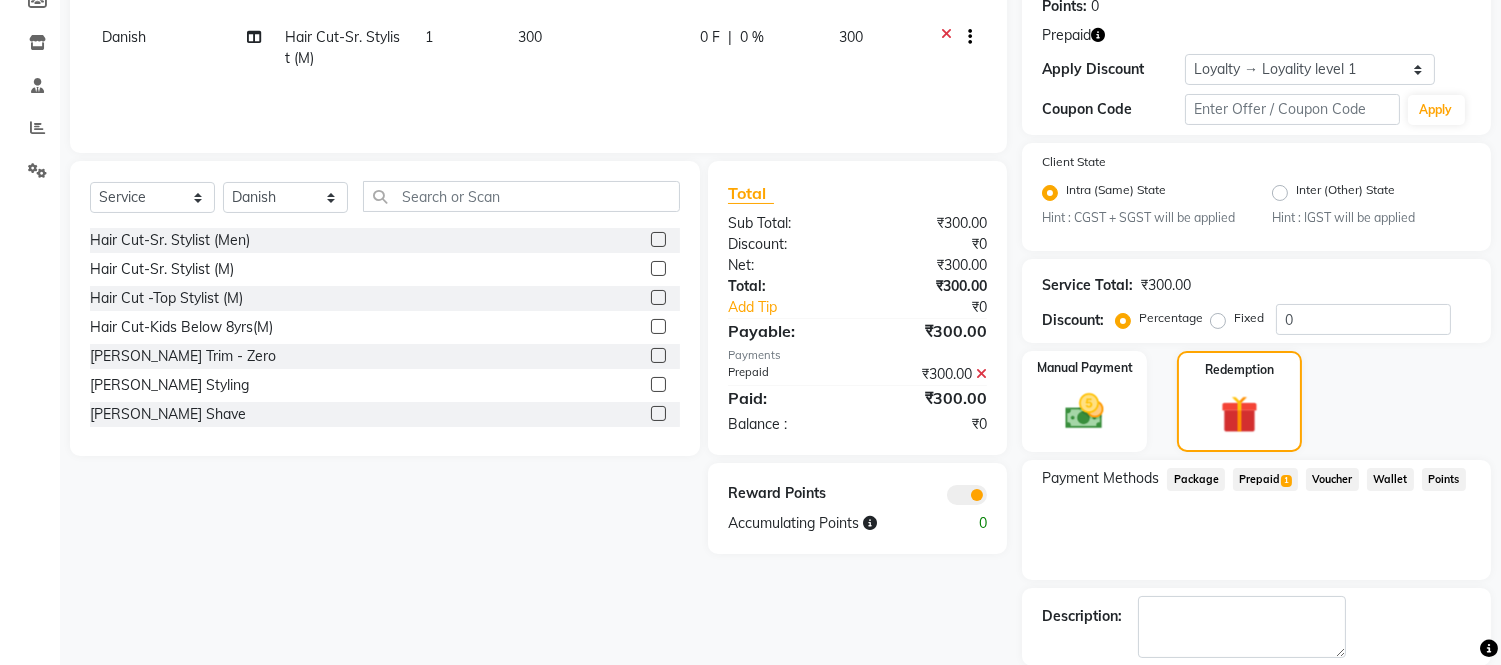 scroll, scrollTop: 412, scrollLeft: 0, axis: vertical 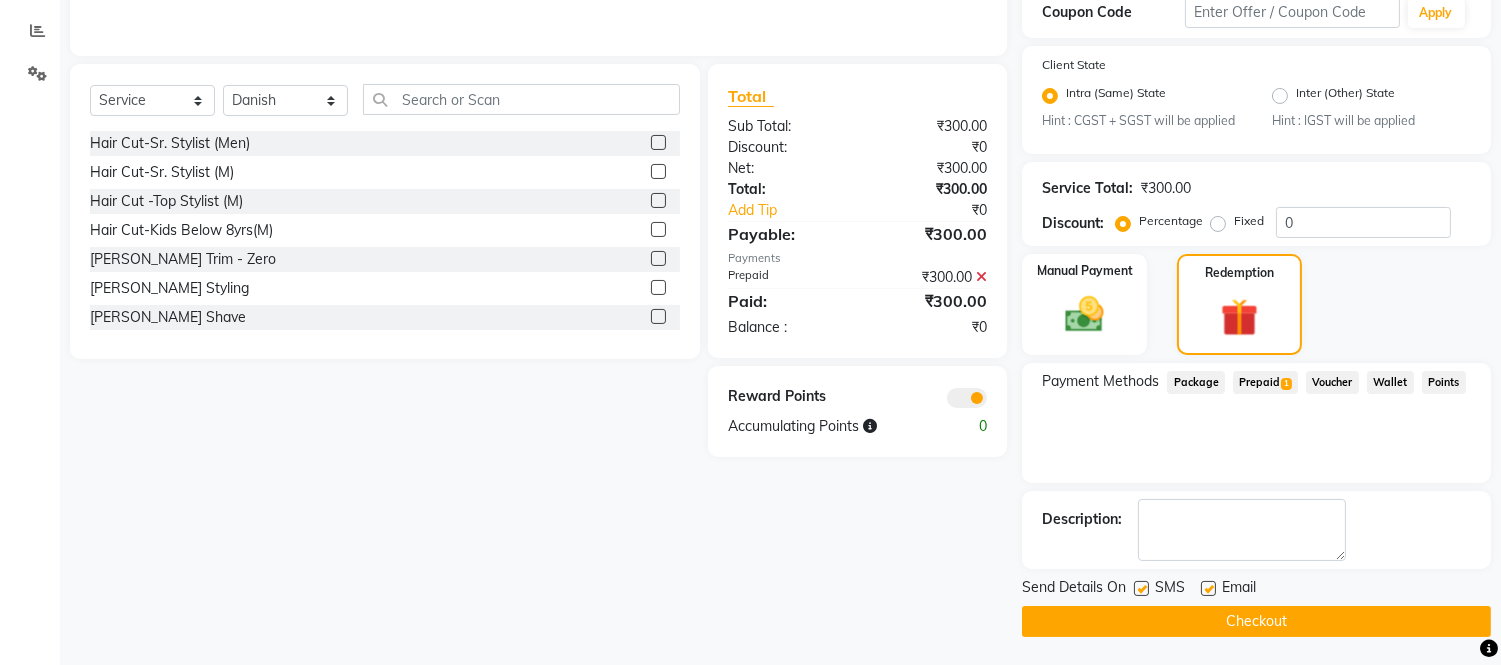 click on "Checkout" 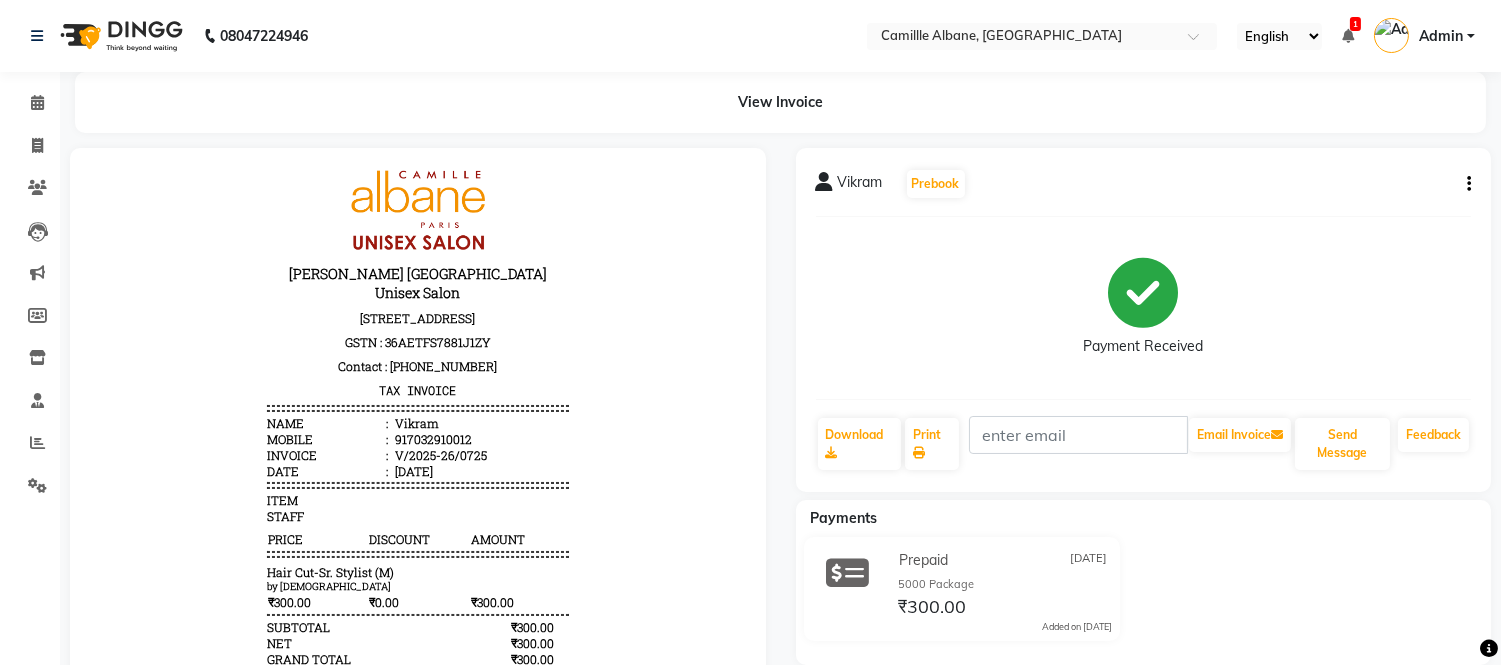 scroll, scrollTop: 224, scrollLeft: 0, axis: vertical 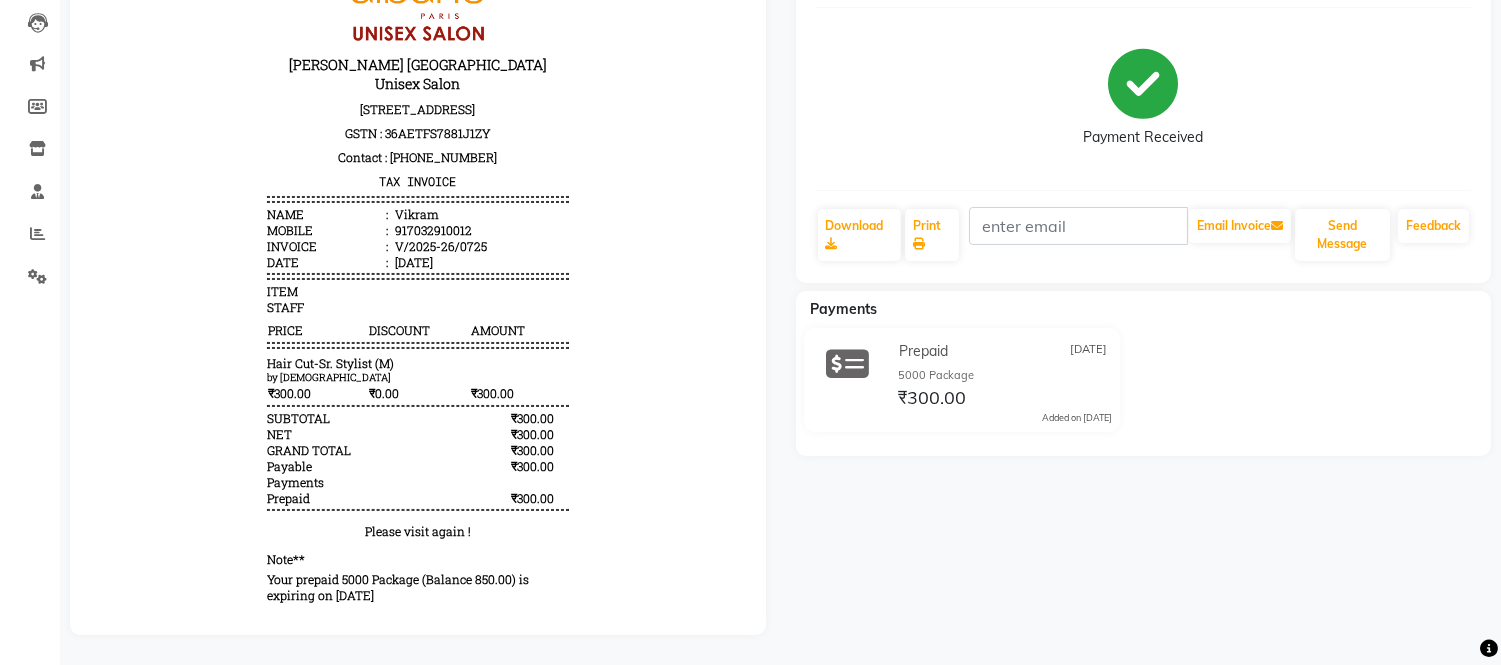 drag, startPoint x: 470, startPoint y: 587, endPoint x: 494, endPoint y: 595, distance: 25.298222 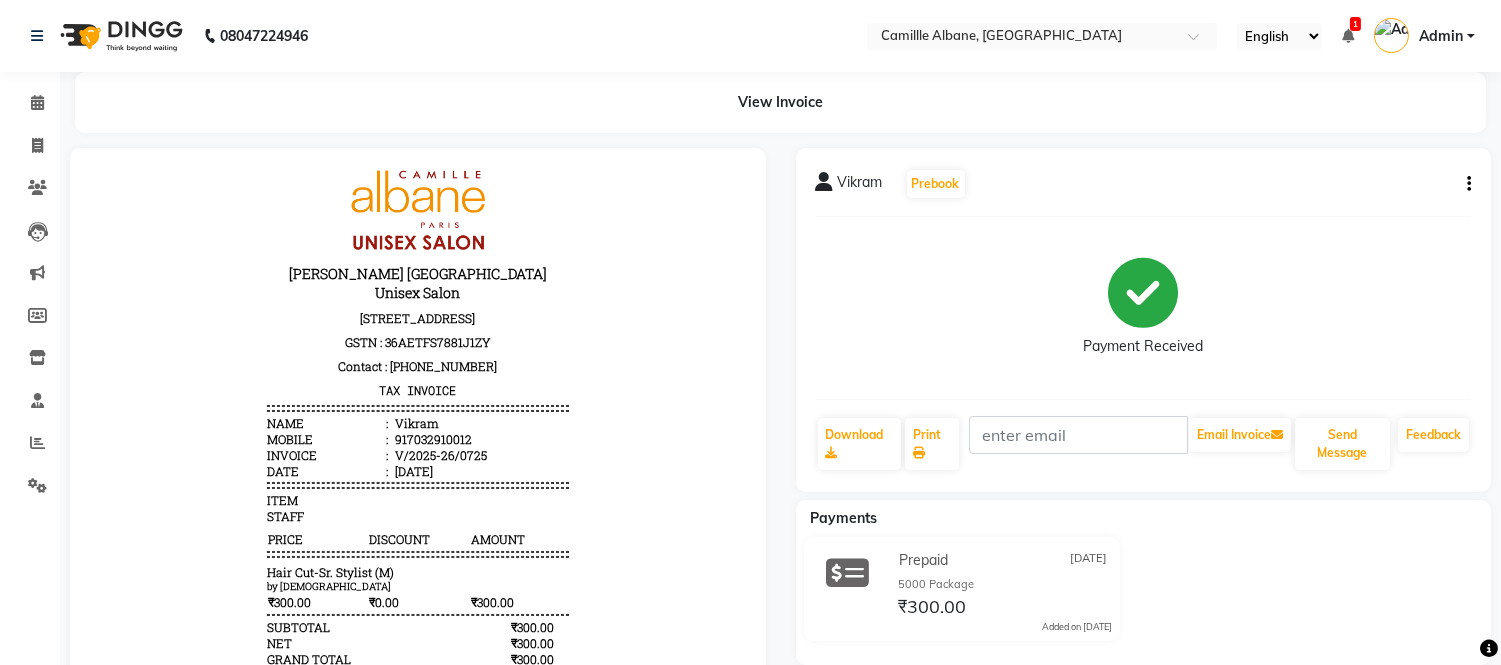 click on "View Invoice" 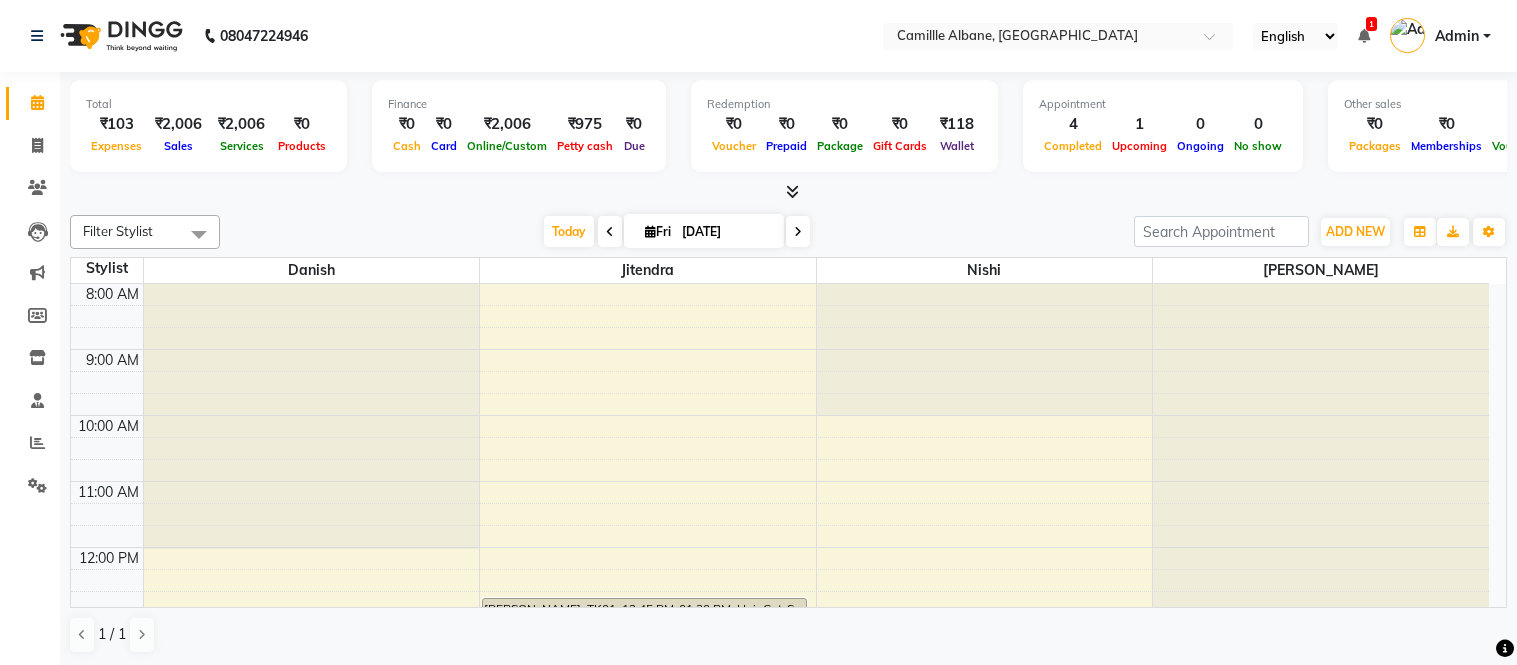 scroll, scrollTop: 0, scrollLeft: 0, axis: both 